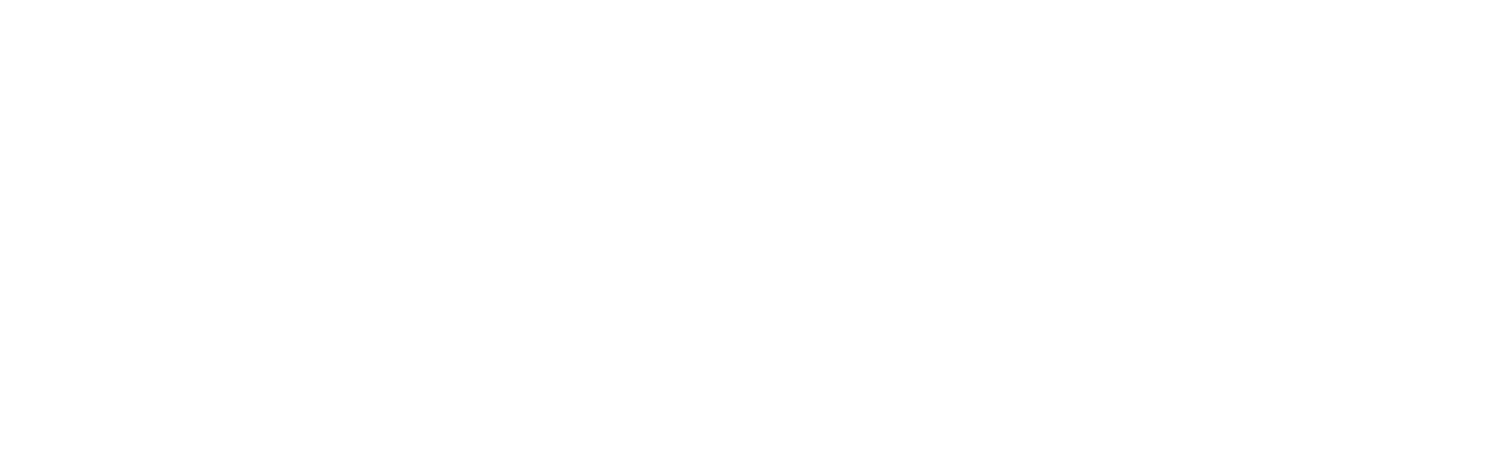 scroll, scrollTop: 0, scrollLeft: 0, axis: both 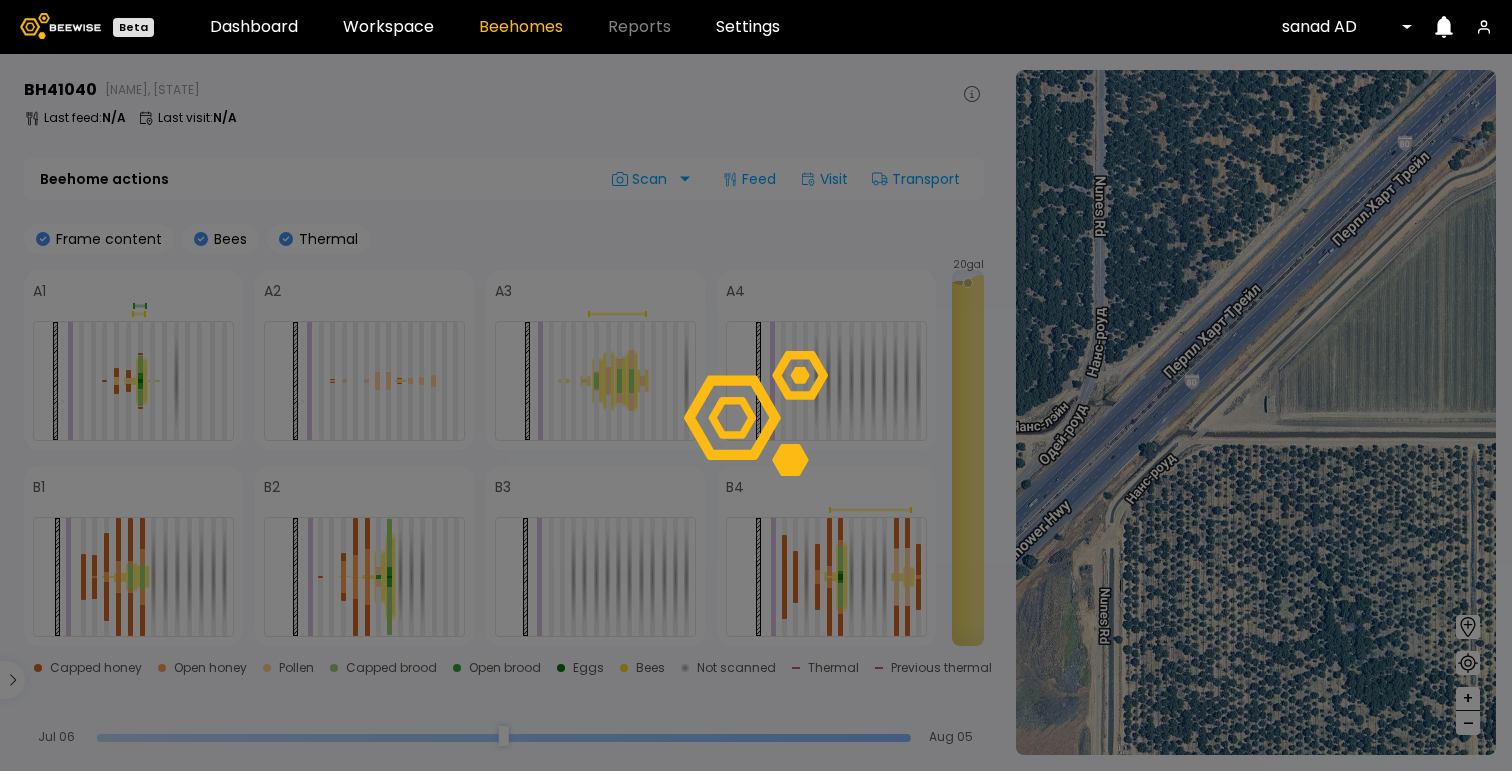 click at bounding box center (756, 412) 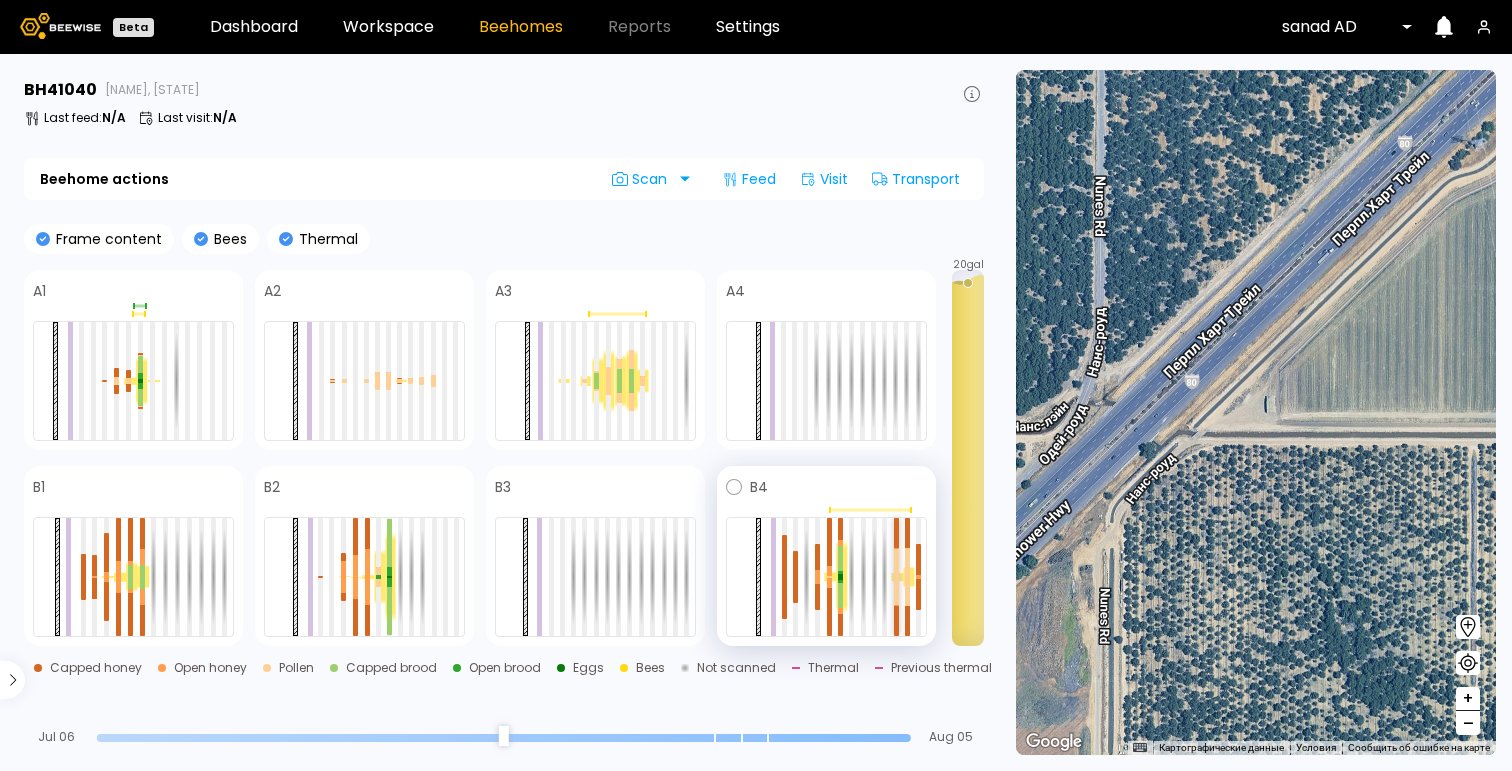 click at bounding box center (896, 563) 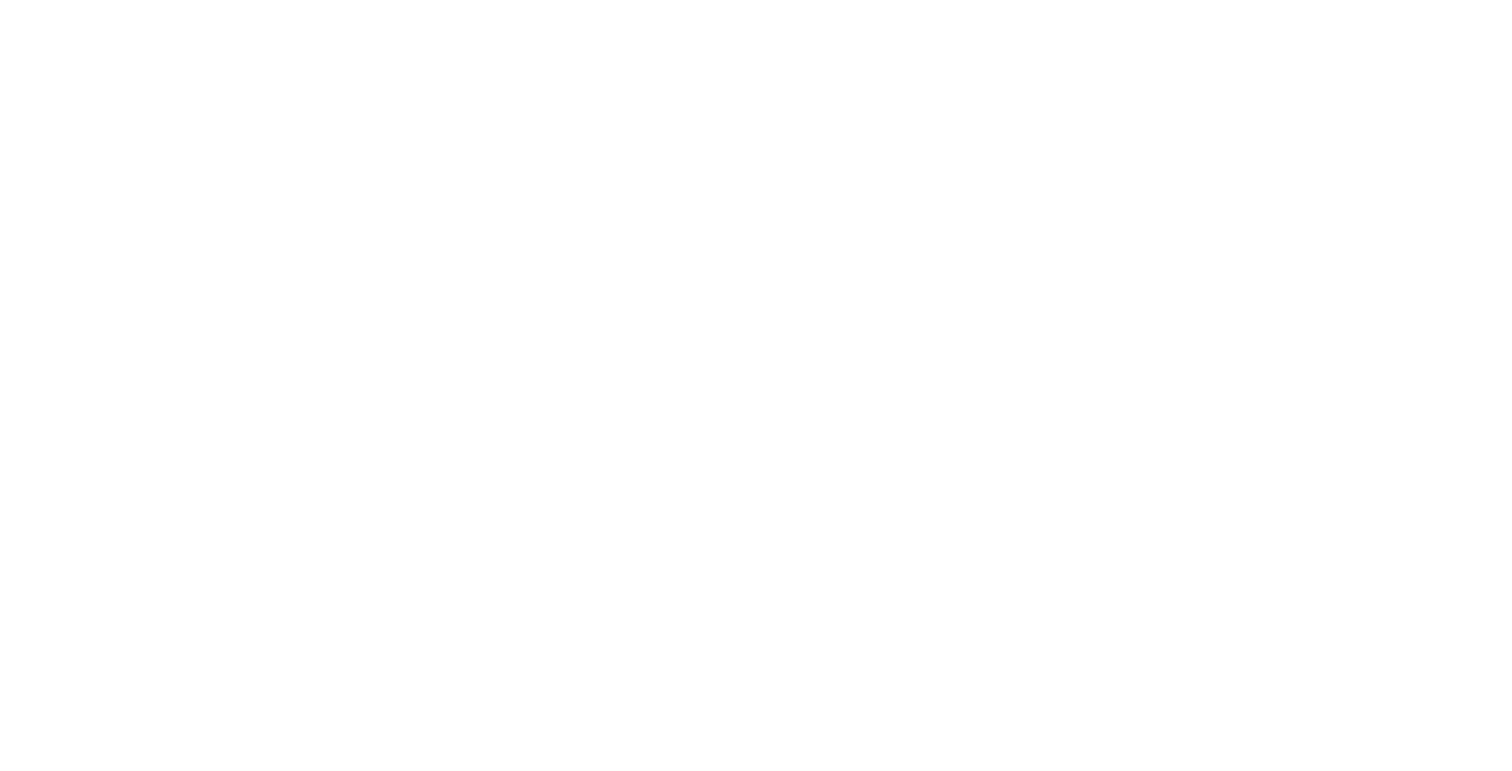 scroll, scrollTop: 0, scrollLeft: 0, axis: both 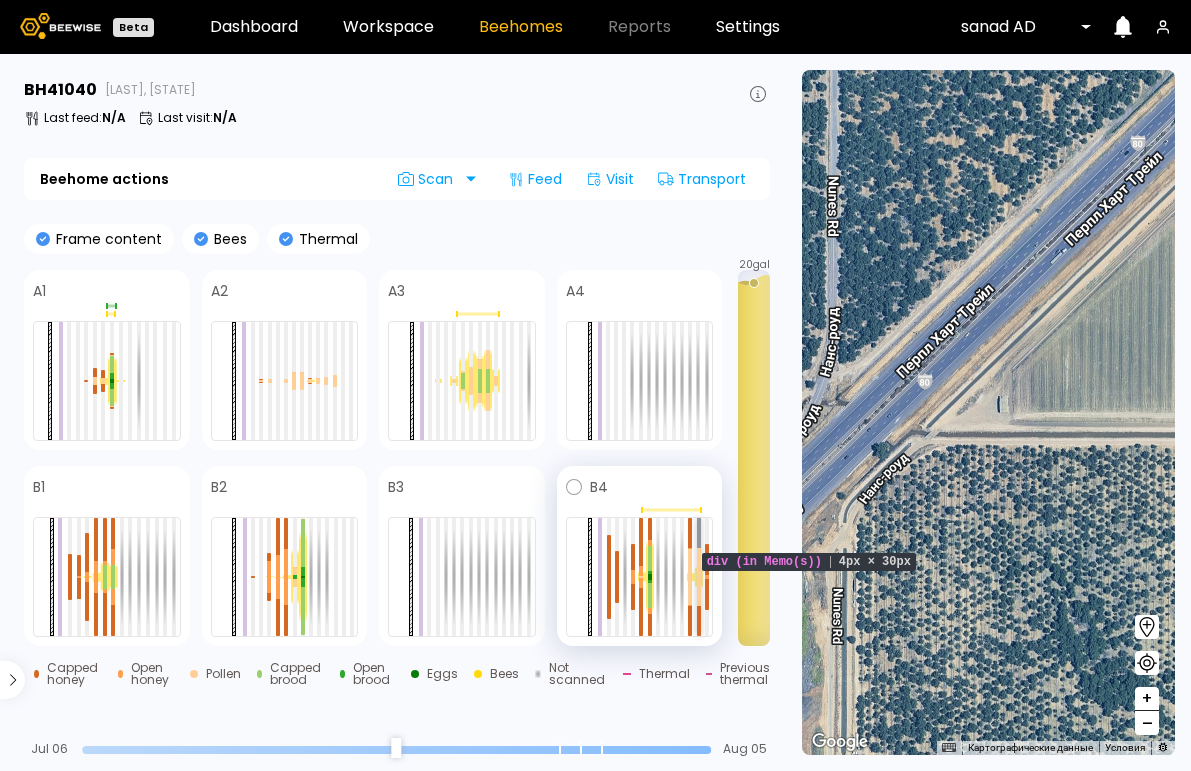 click at bounding box center [699, 533] 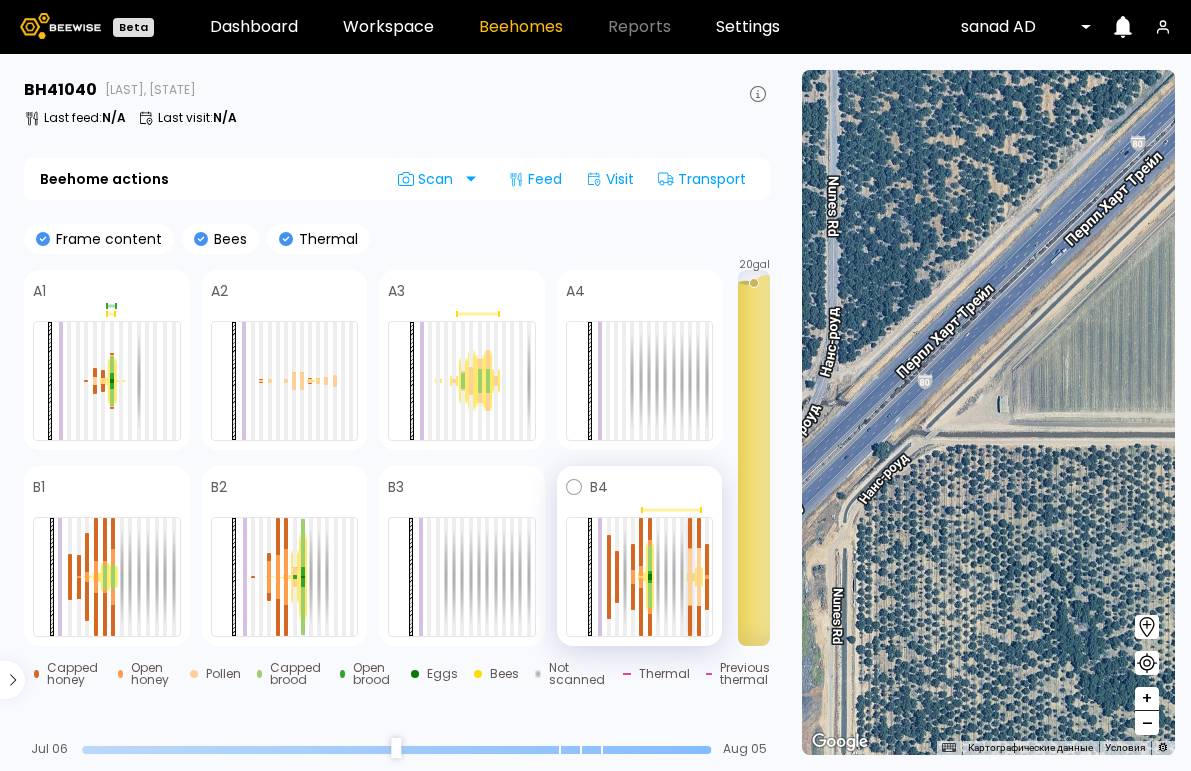 click at bounding box center (690, 563) 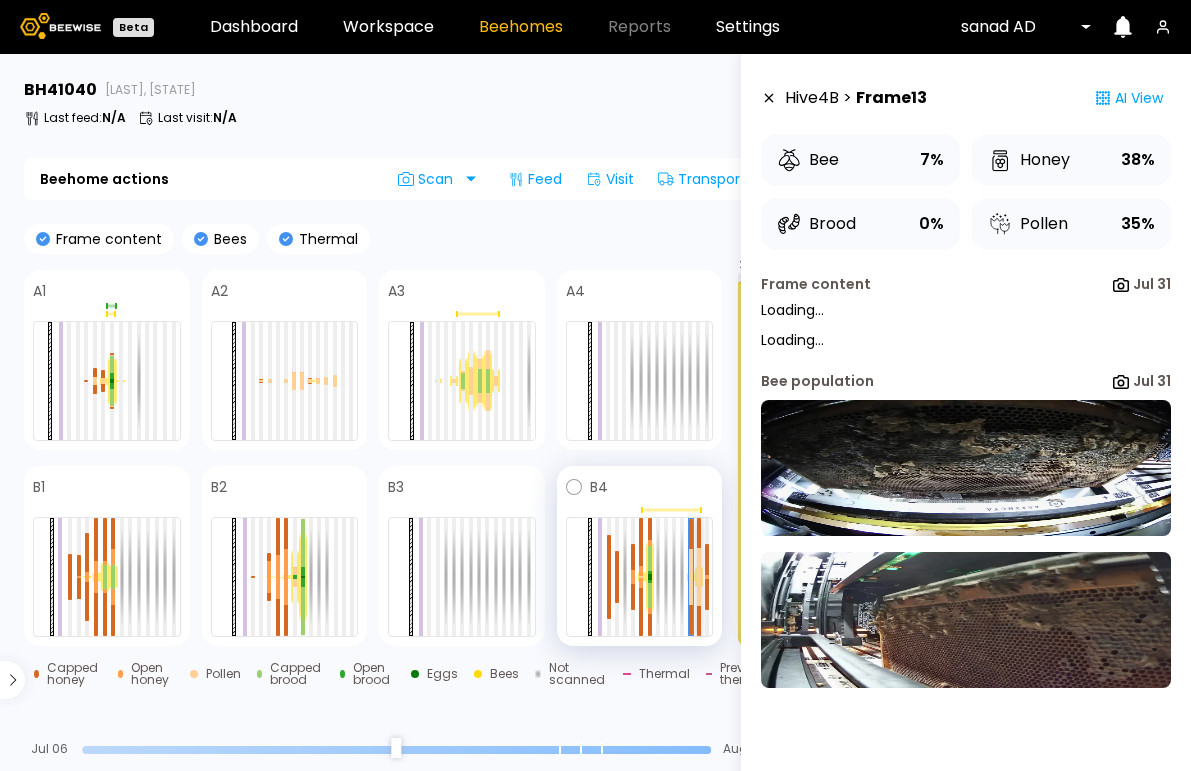 click at bounding box center (699, 562) 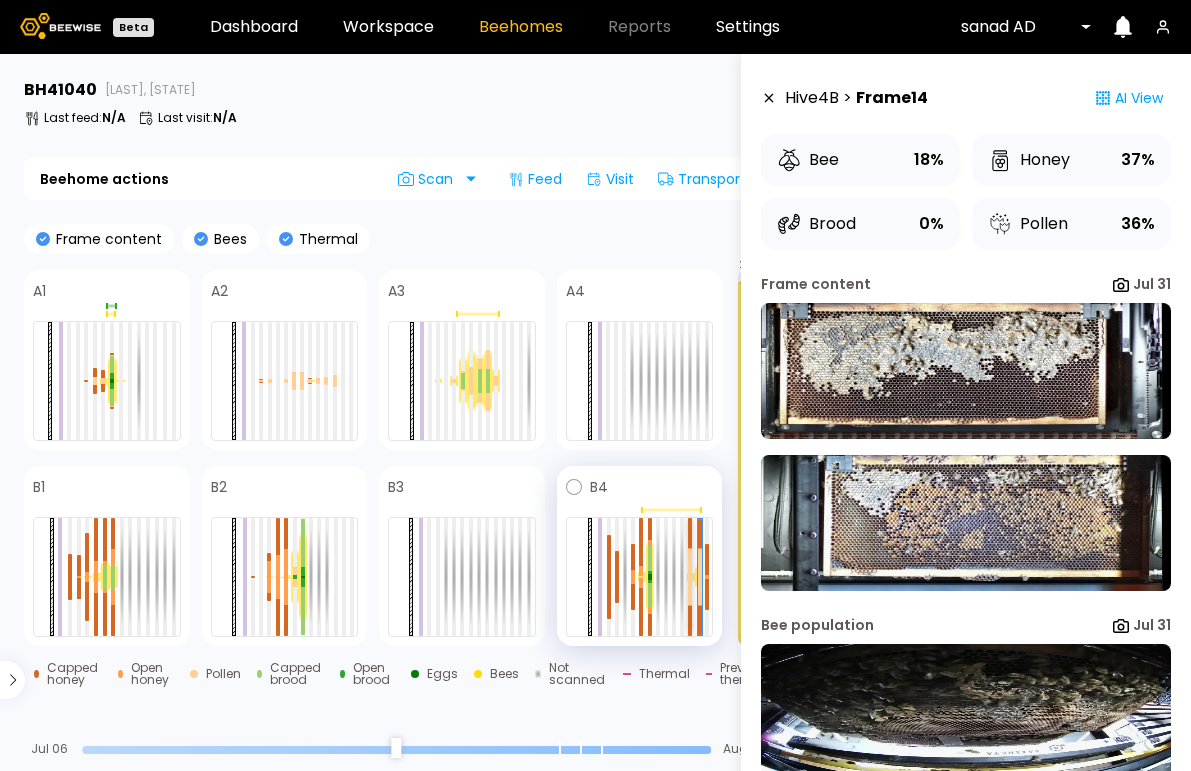 click at bounding box center [690, 563] 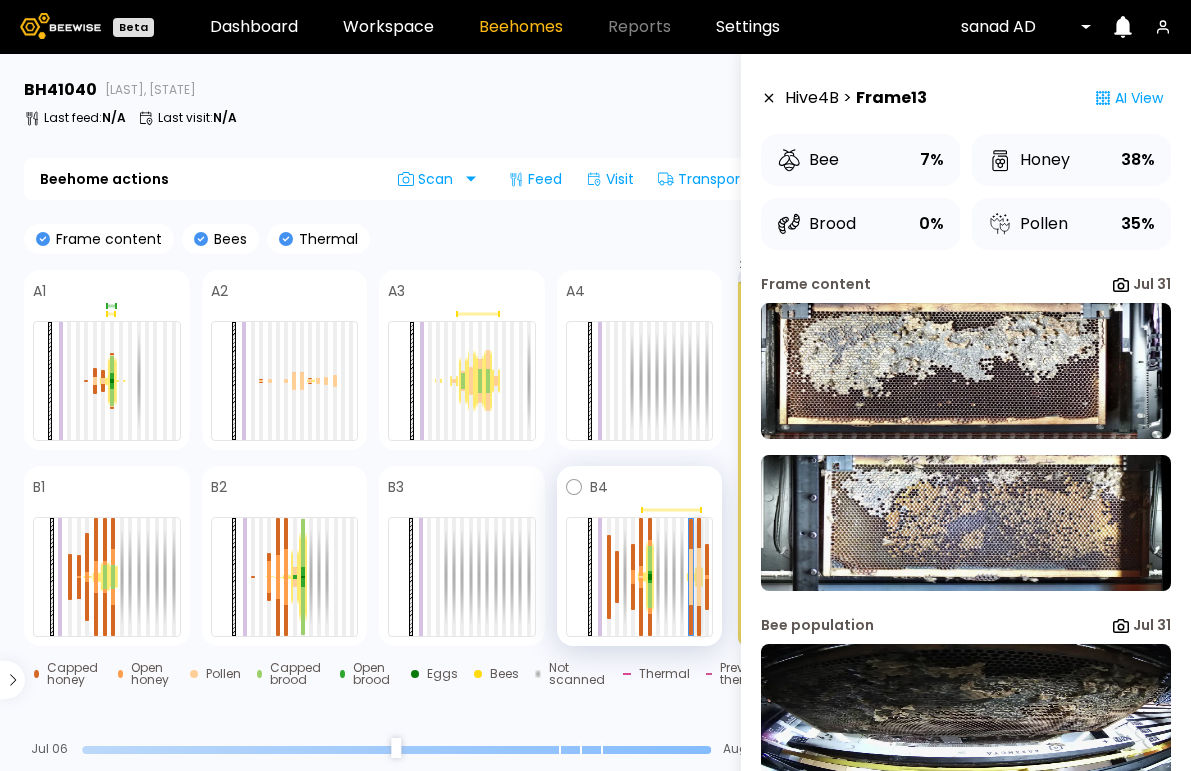 click at bounding box center (699, 562) 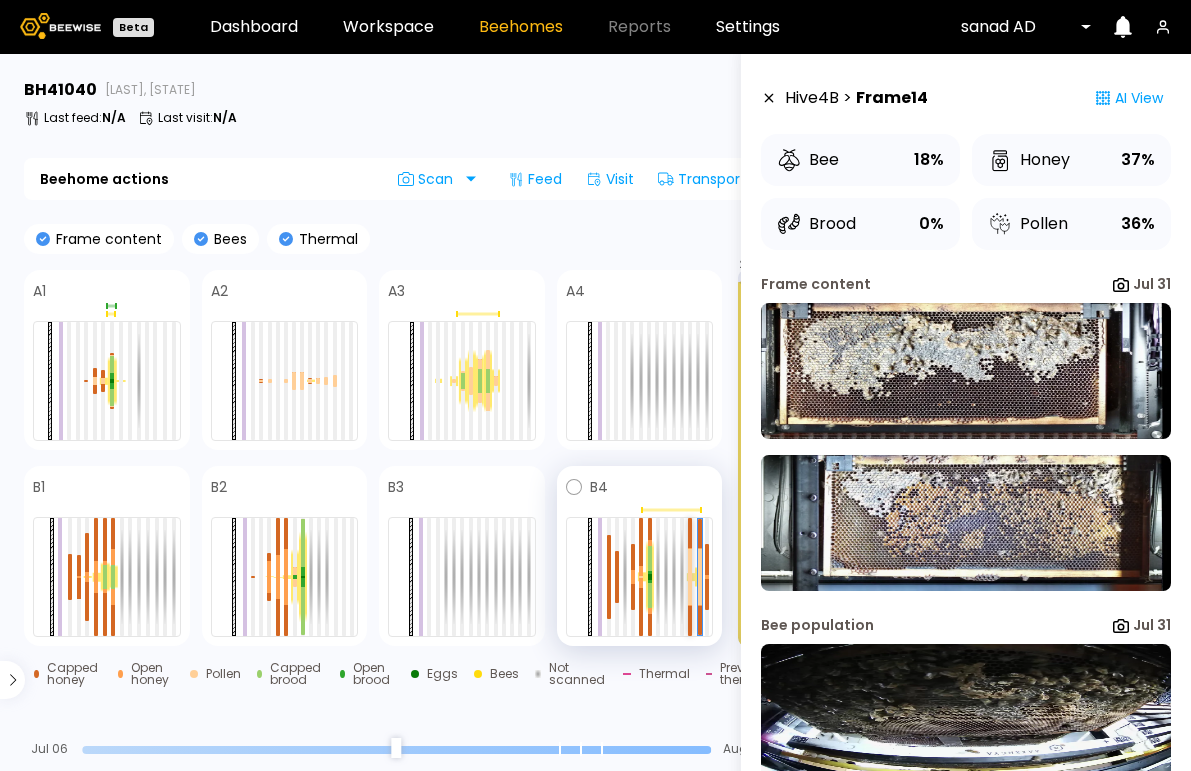 click at bounding box center [690, 563] 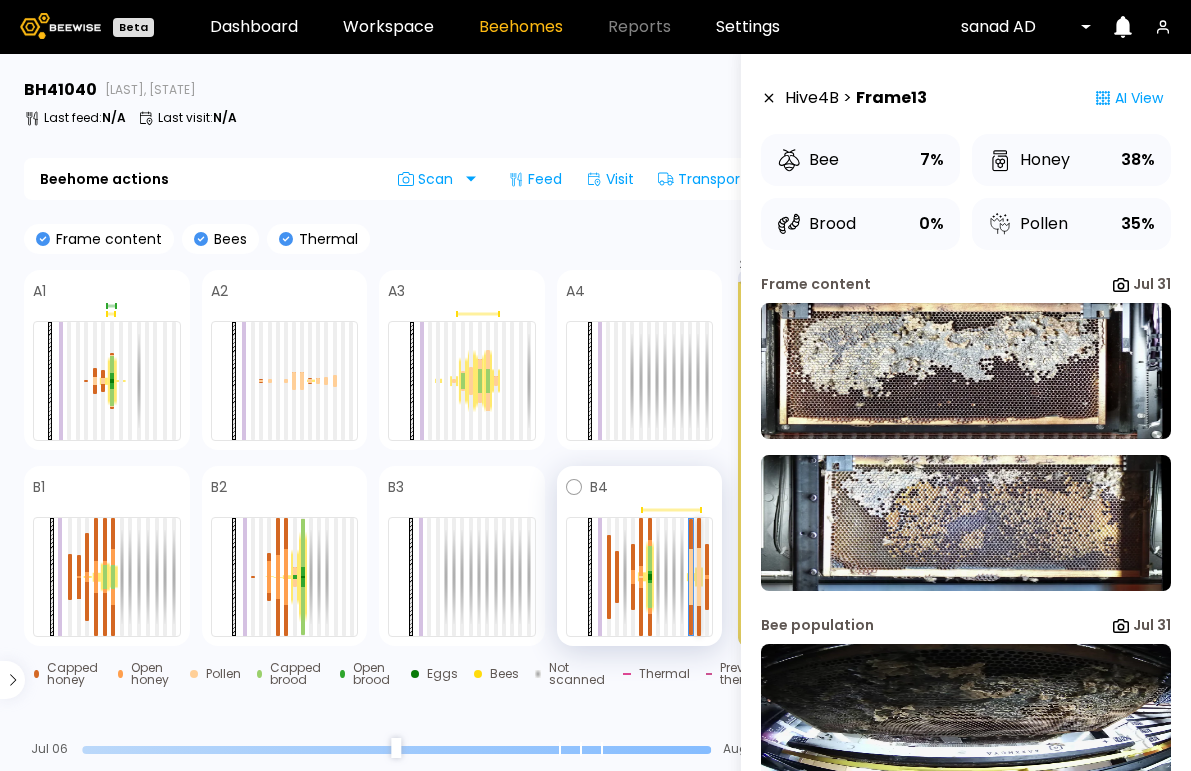 click at bounding box center (699, 562) 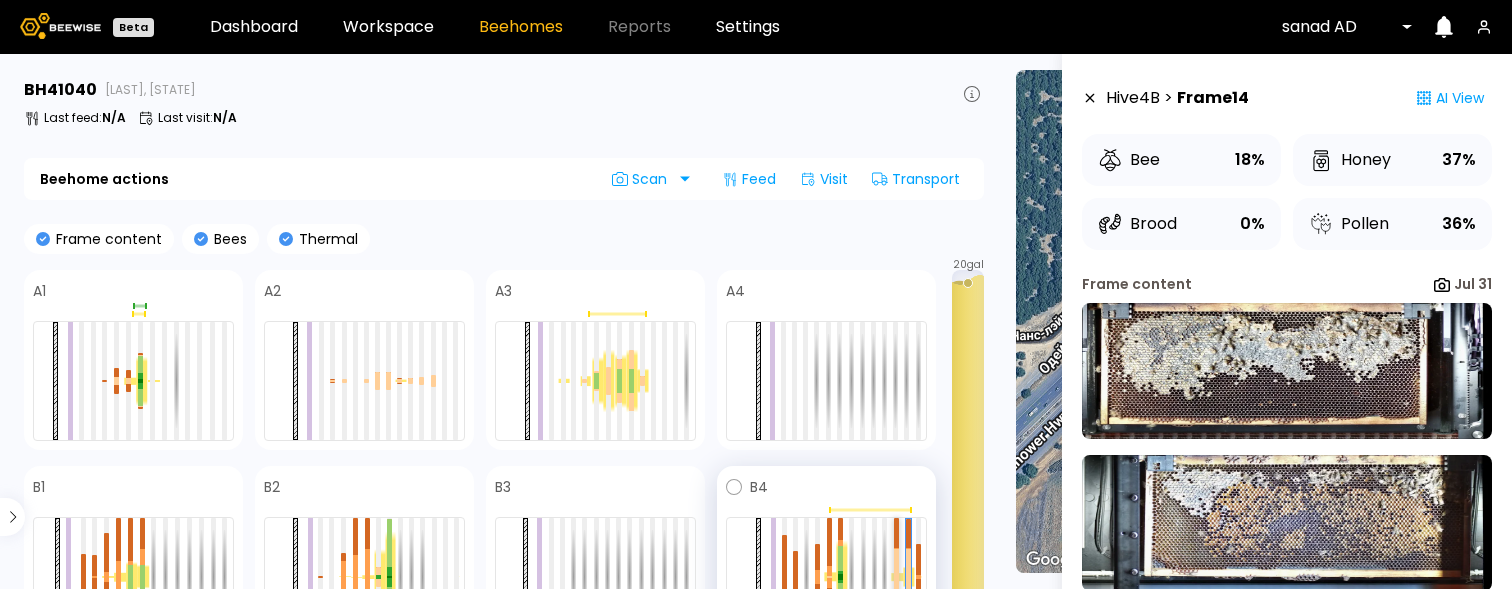 click at bounding box center [896, 533] 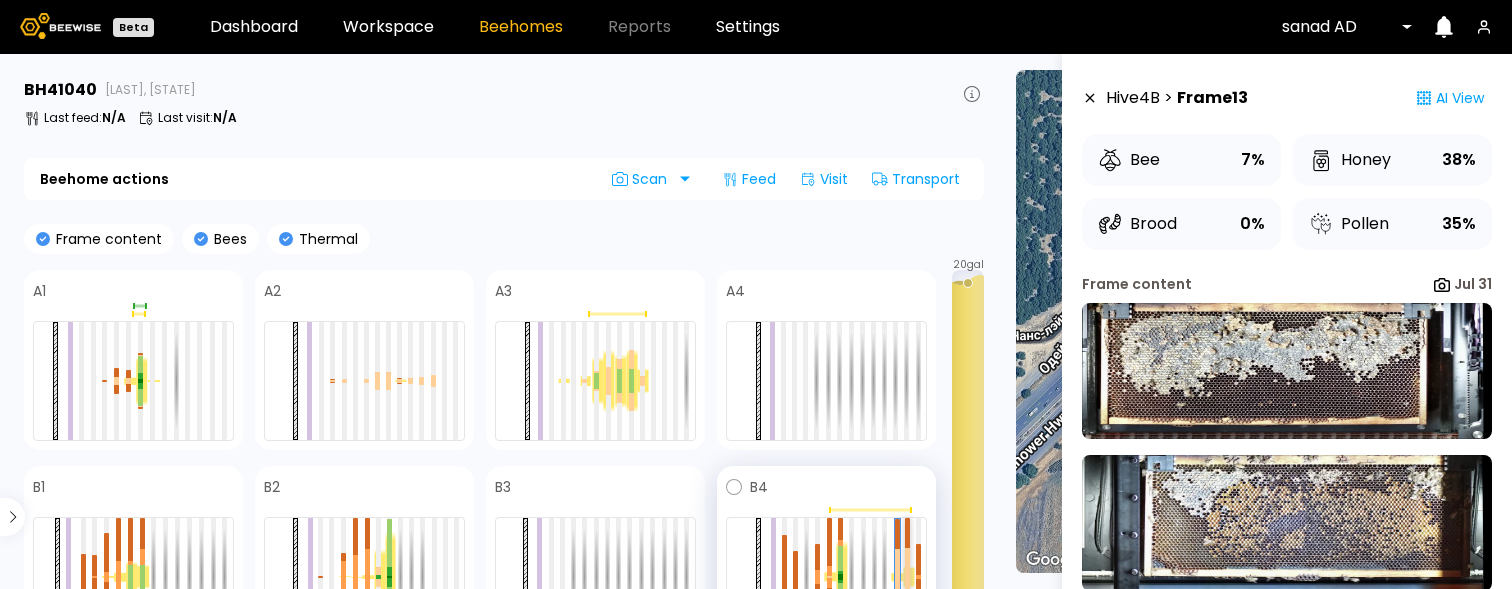 click at bounding box center [907, 533] 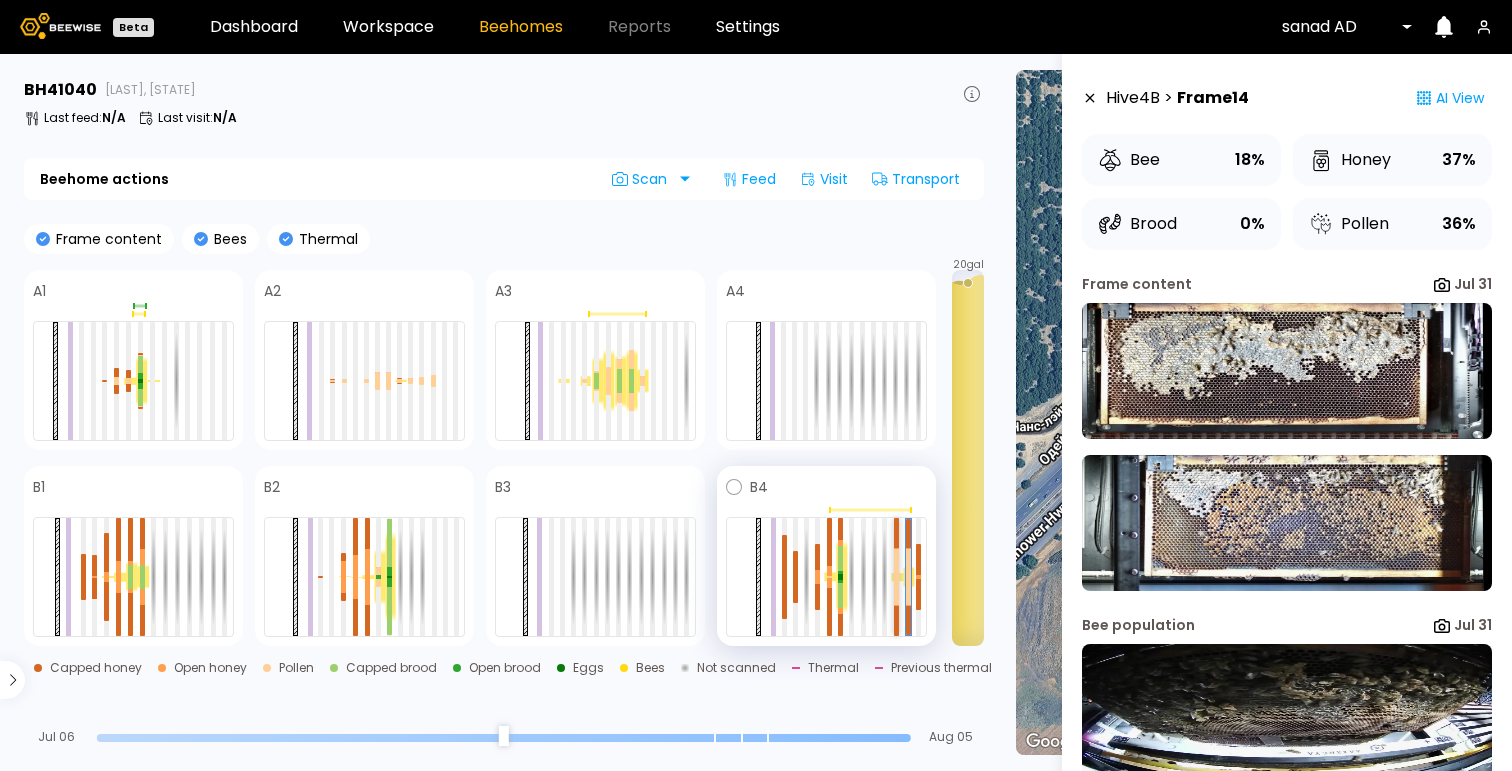 click at bounding box center [896, 591] 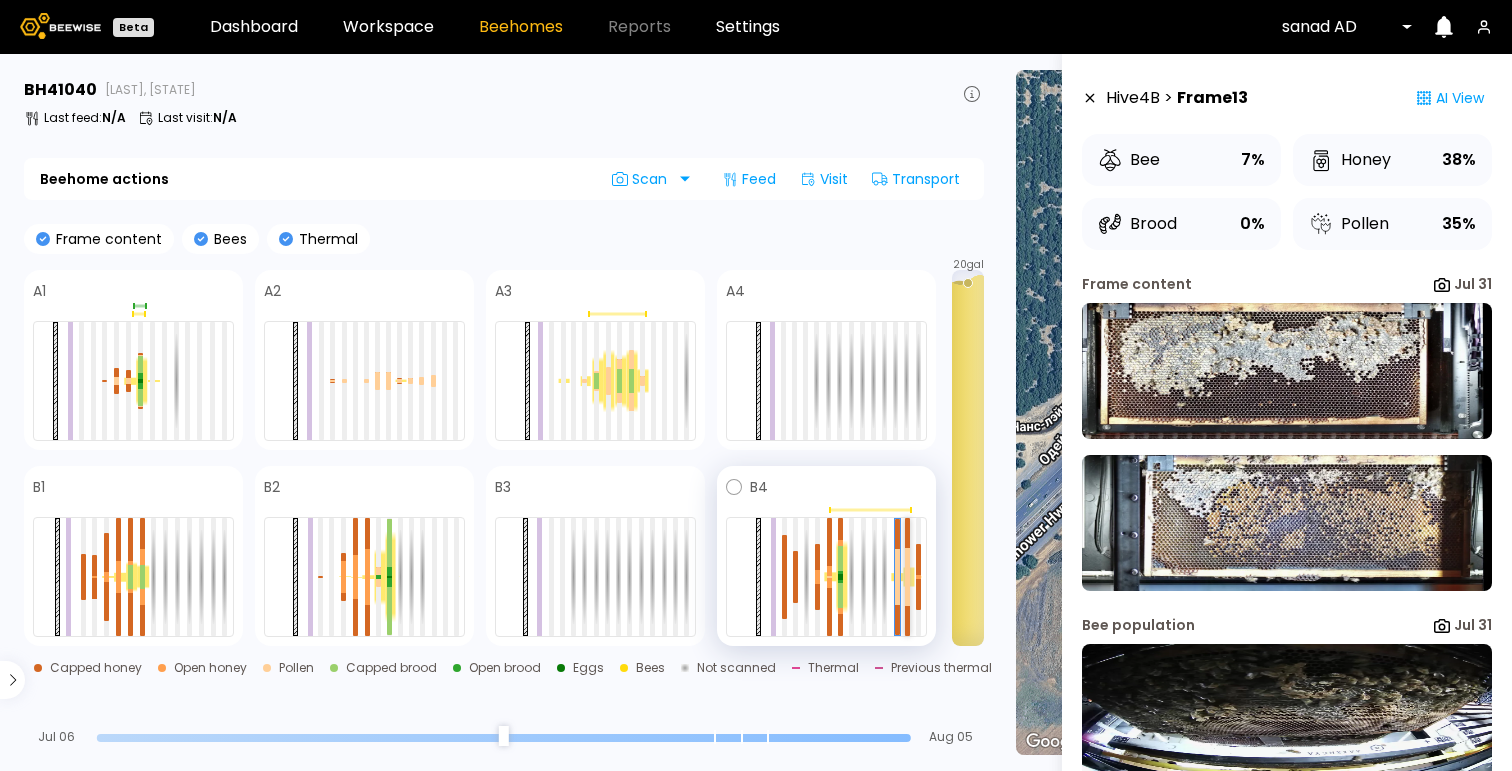 click at bounding box center [907, 591] 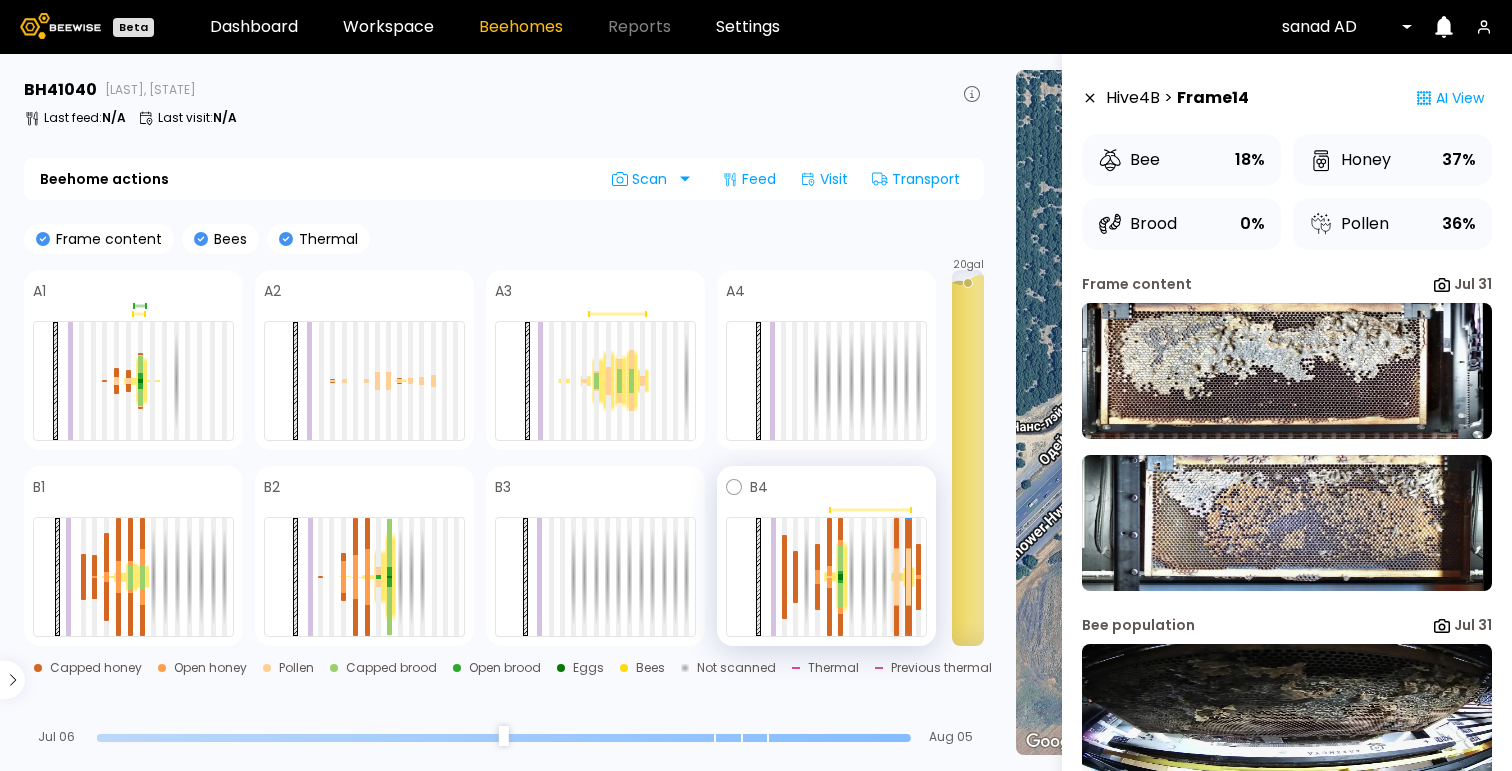 click at bounding box center [896, 591] 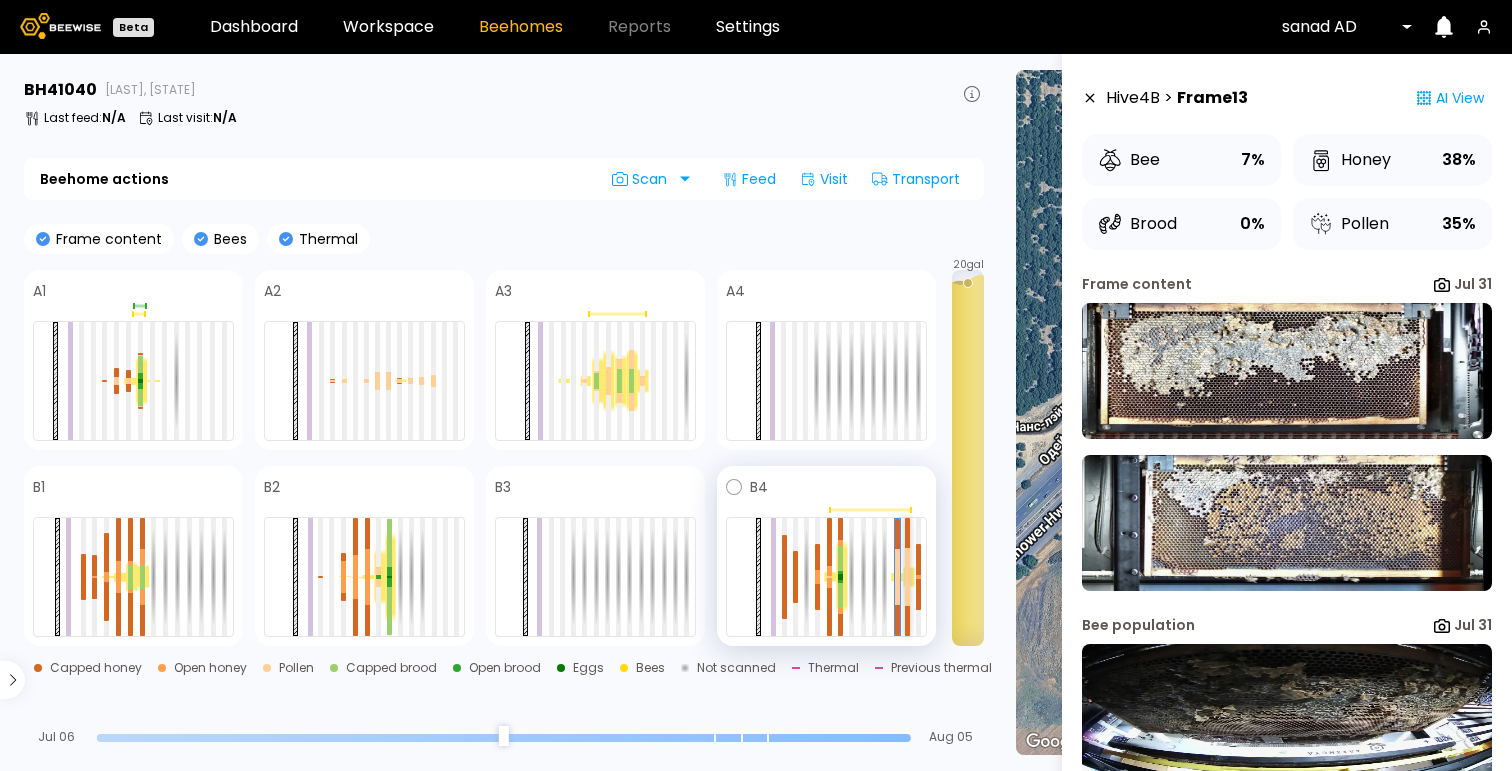click at bounding box center (907, 591) 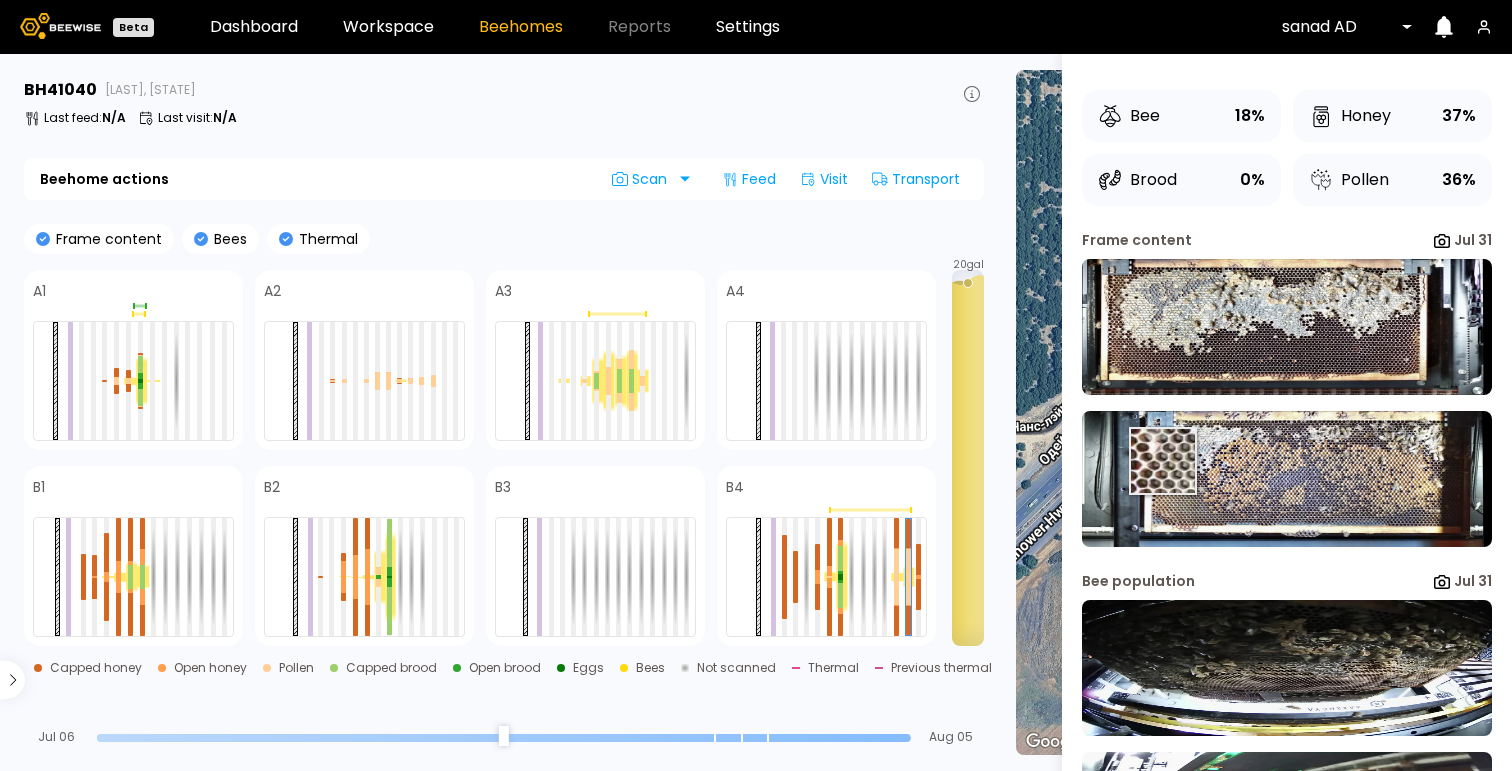 scroll, scrollTop: 0, scrollLeft: 0, axis: both 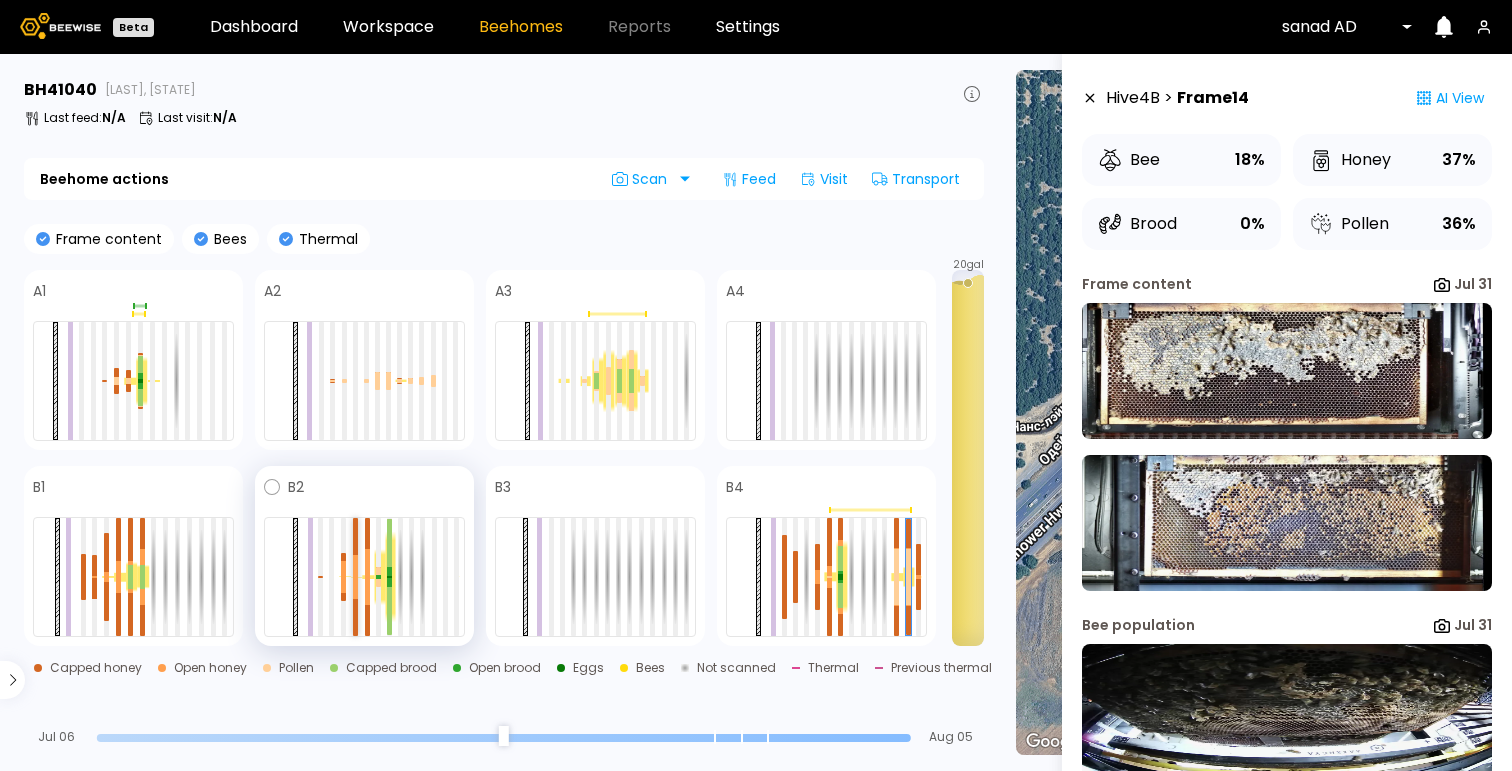 click at bounding box center [355, 587] 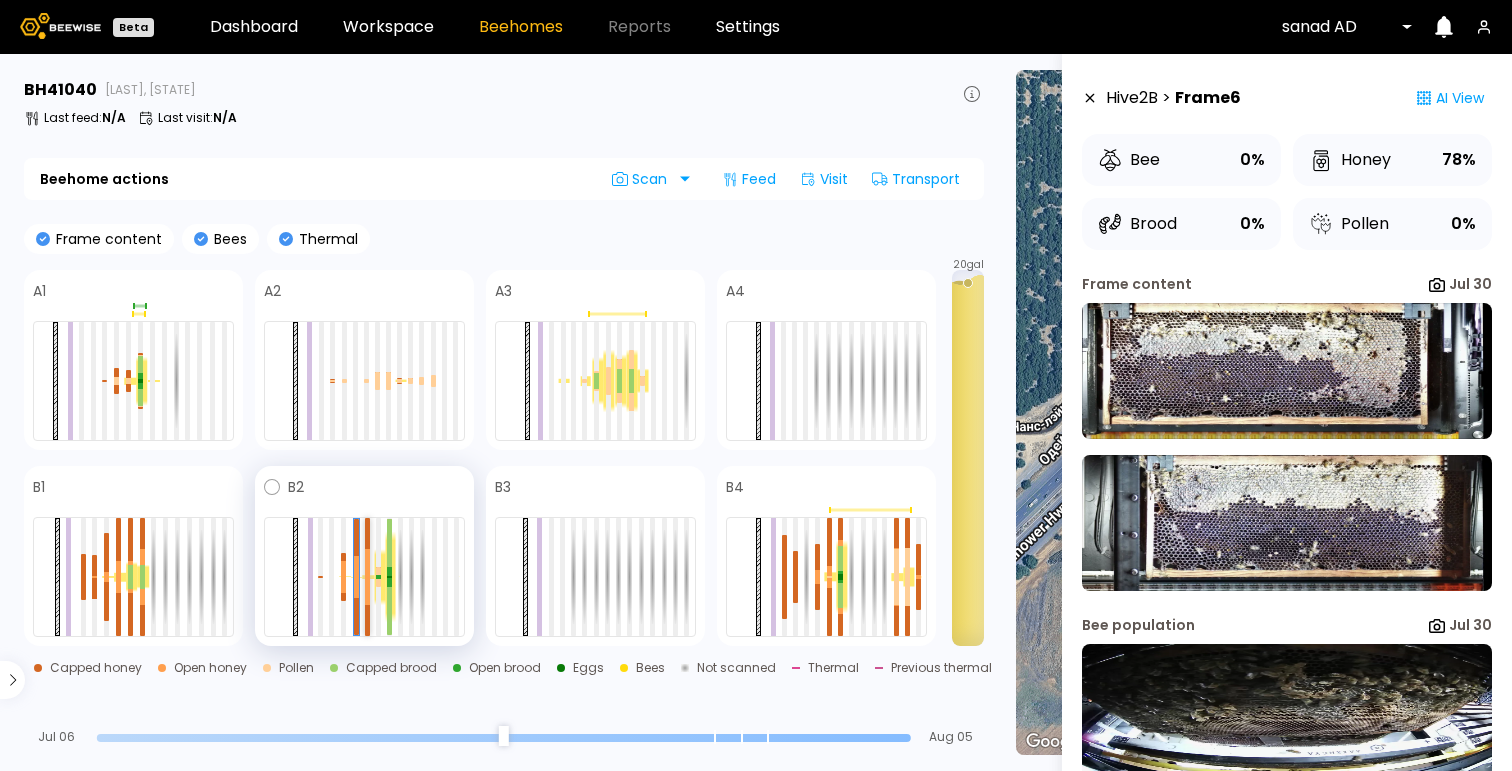 click at bounding box center [367, 590] 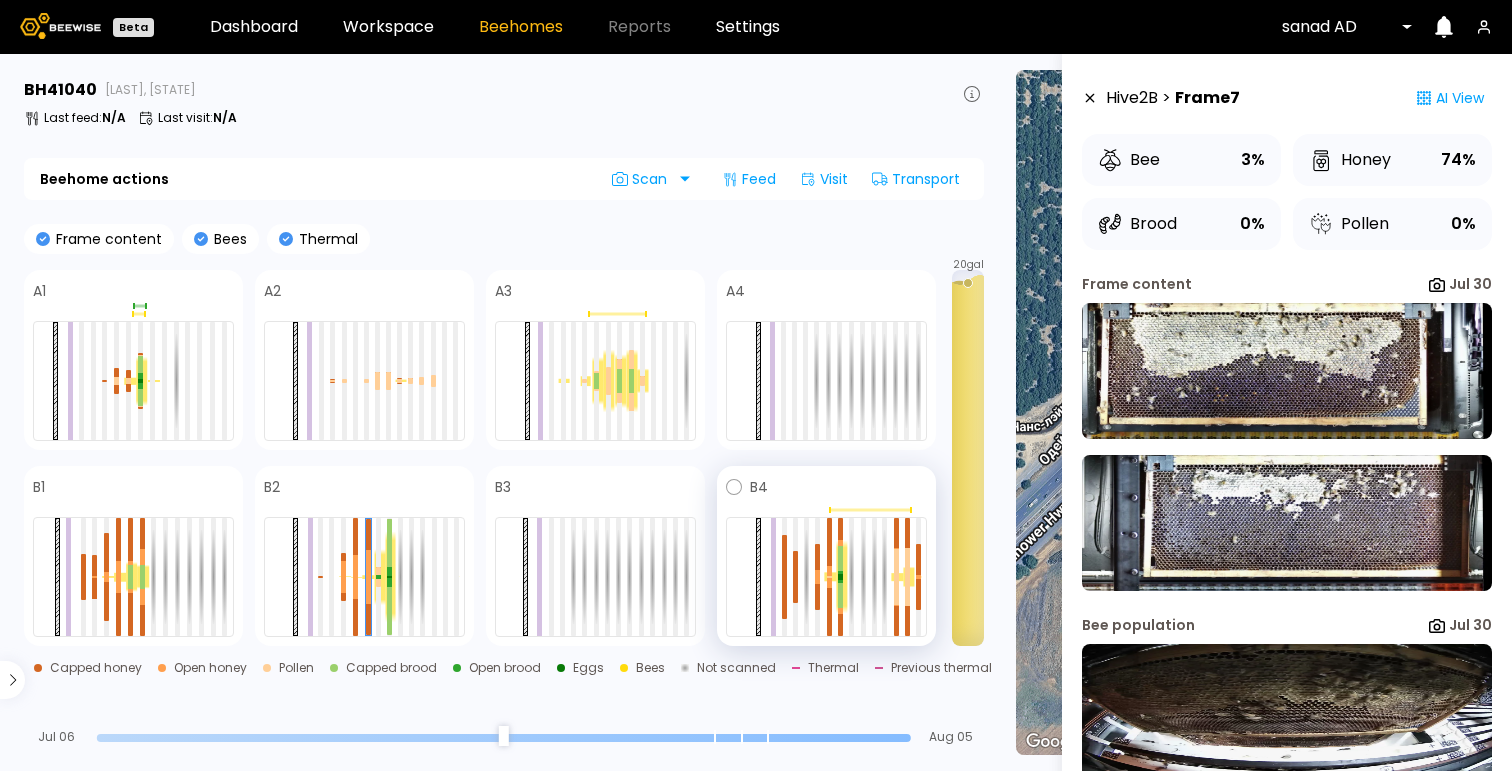 click at bounding box center (826, 577) 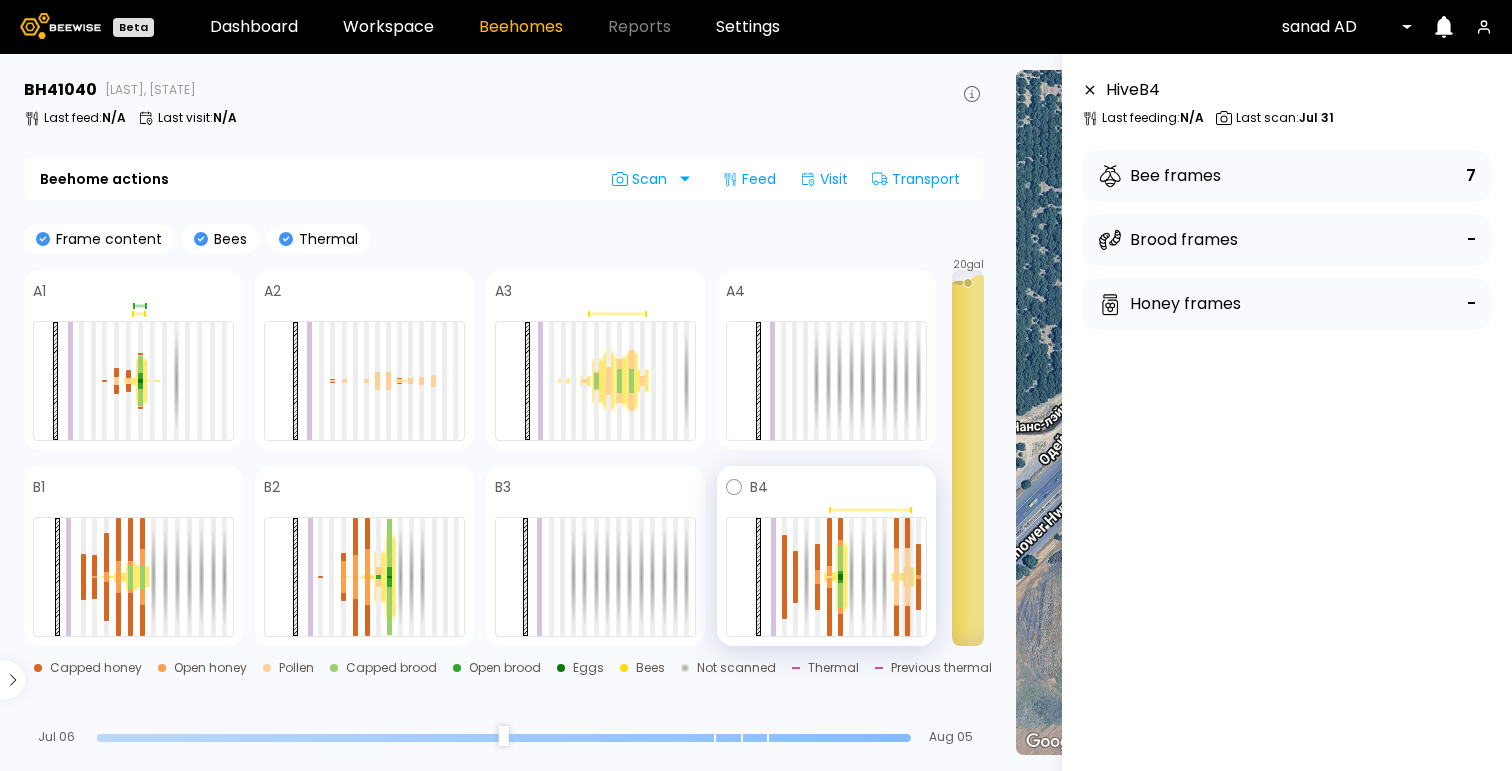 click at bounding box center (907, 562) 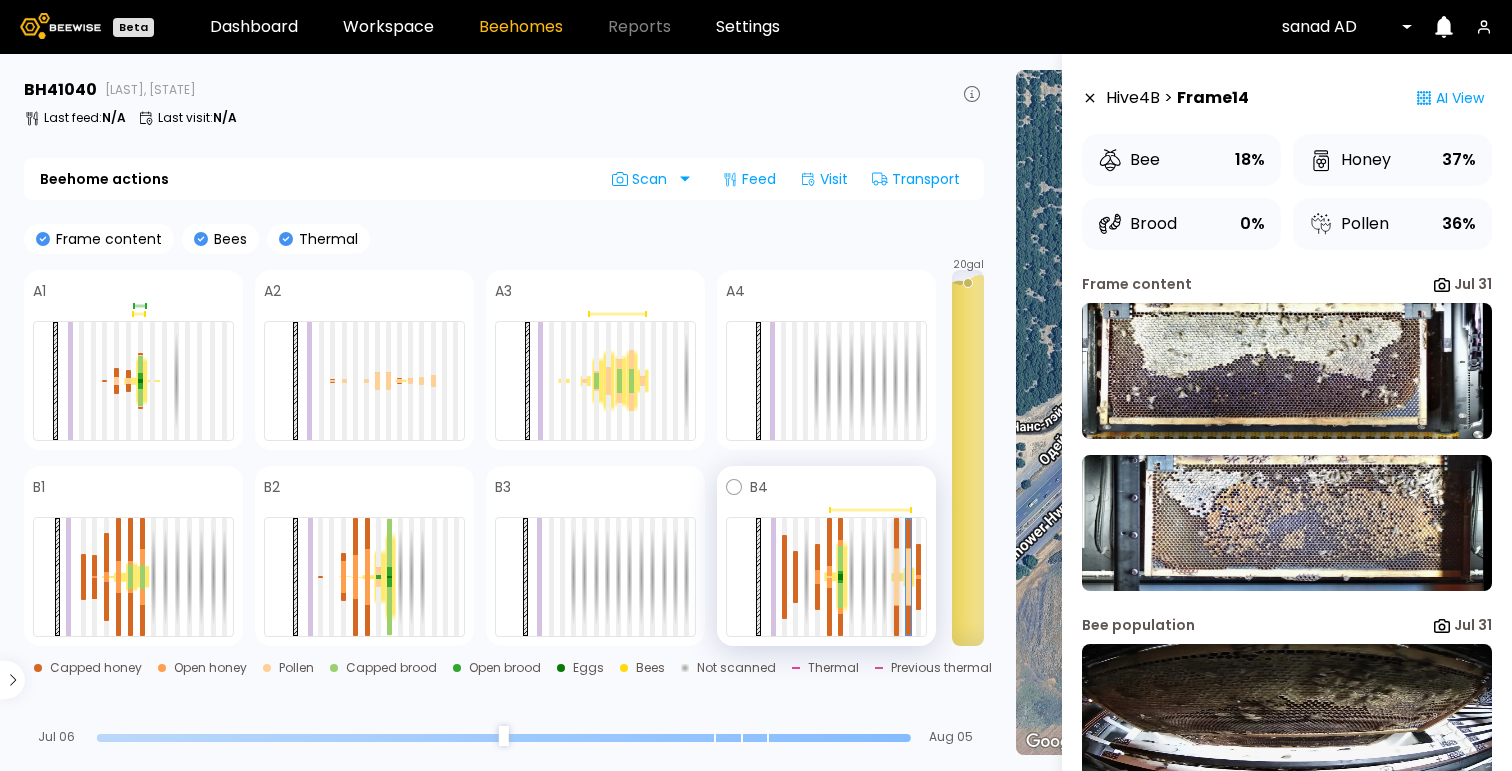 click at bounding box center [896, 563] 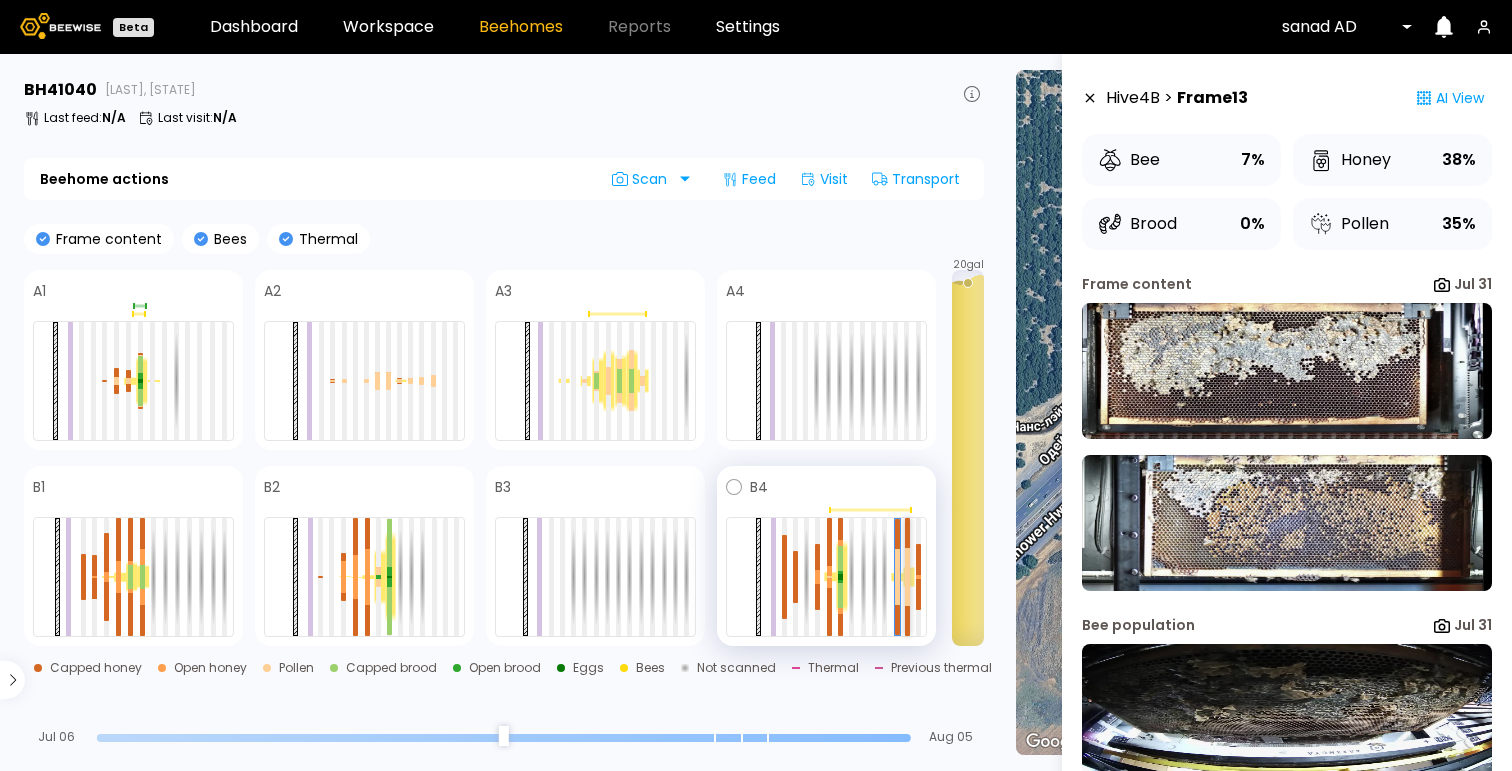 click at bounding box center [907, 591] 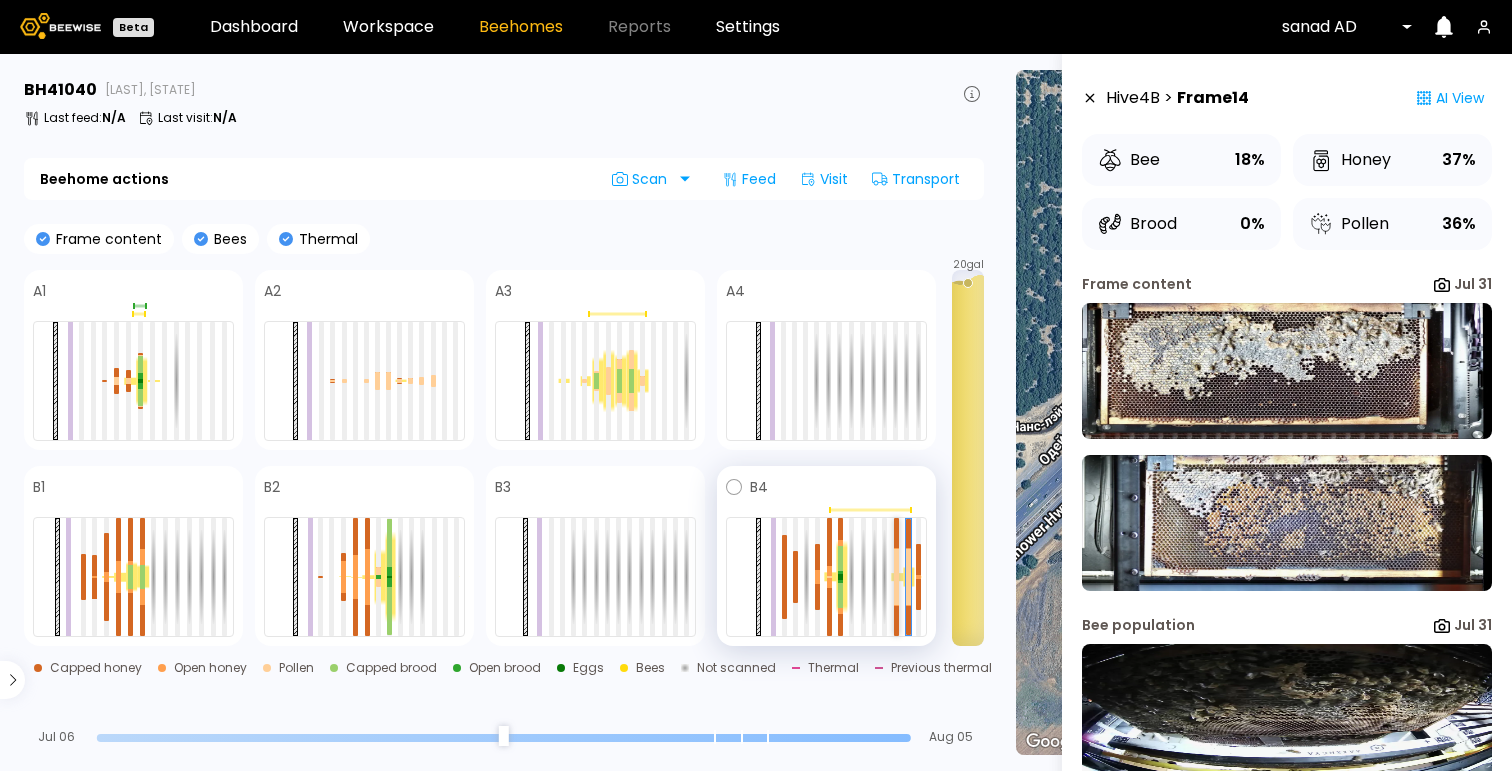 click at bounding box center (896, 591) 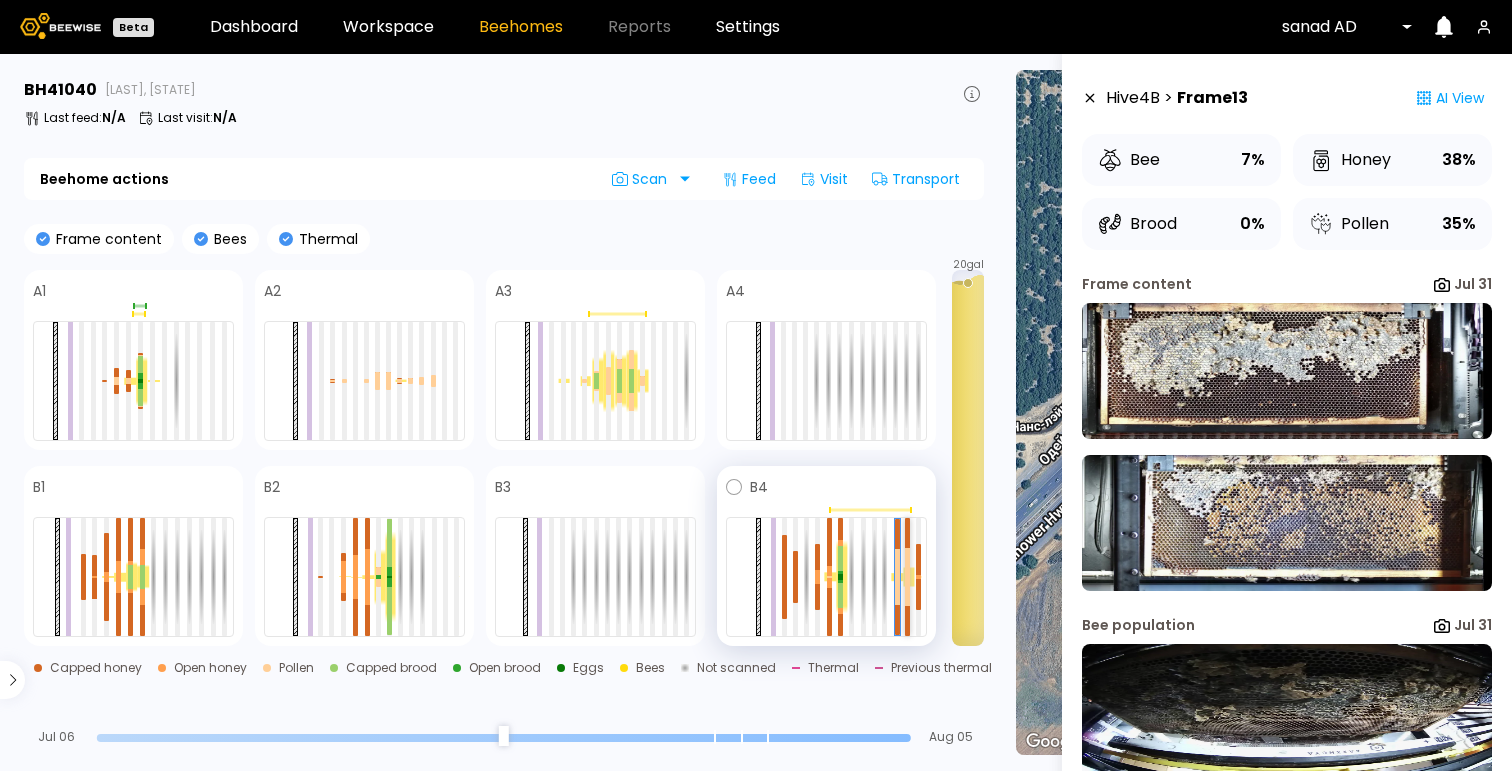 click at bounding box center (907, 591) 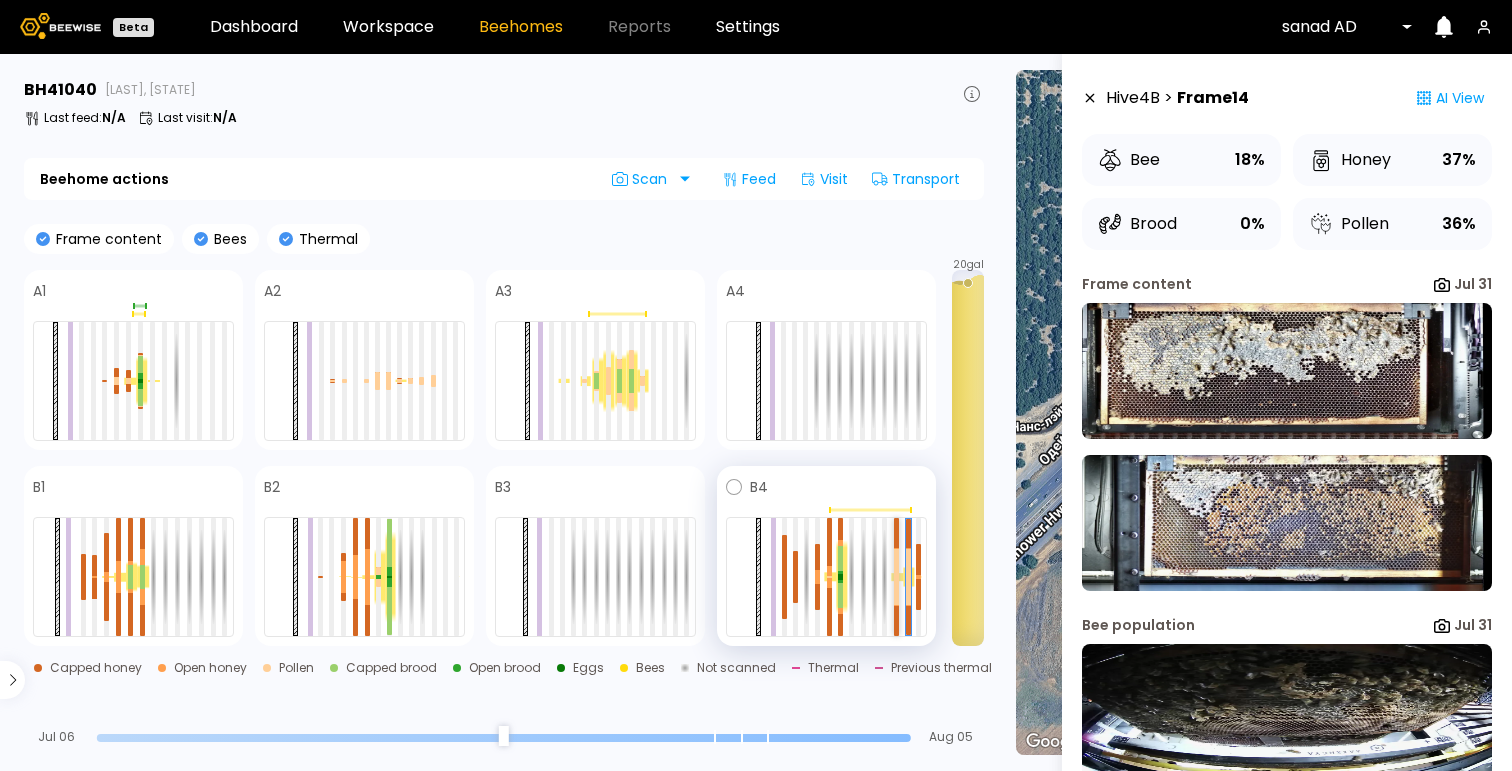 click at bounding box center (896, 591) 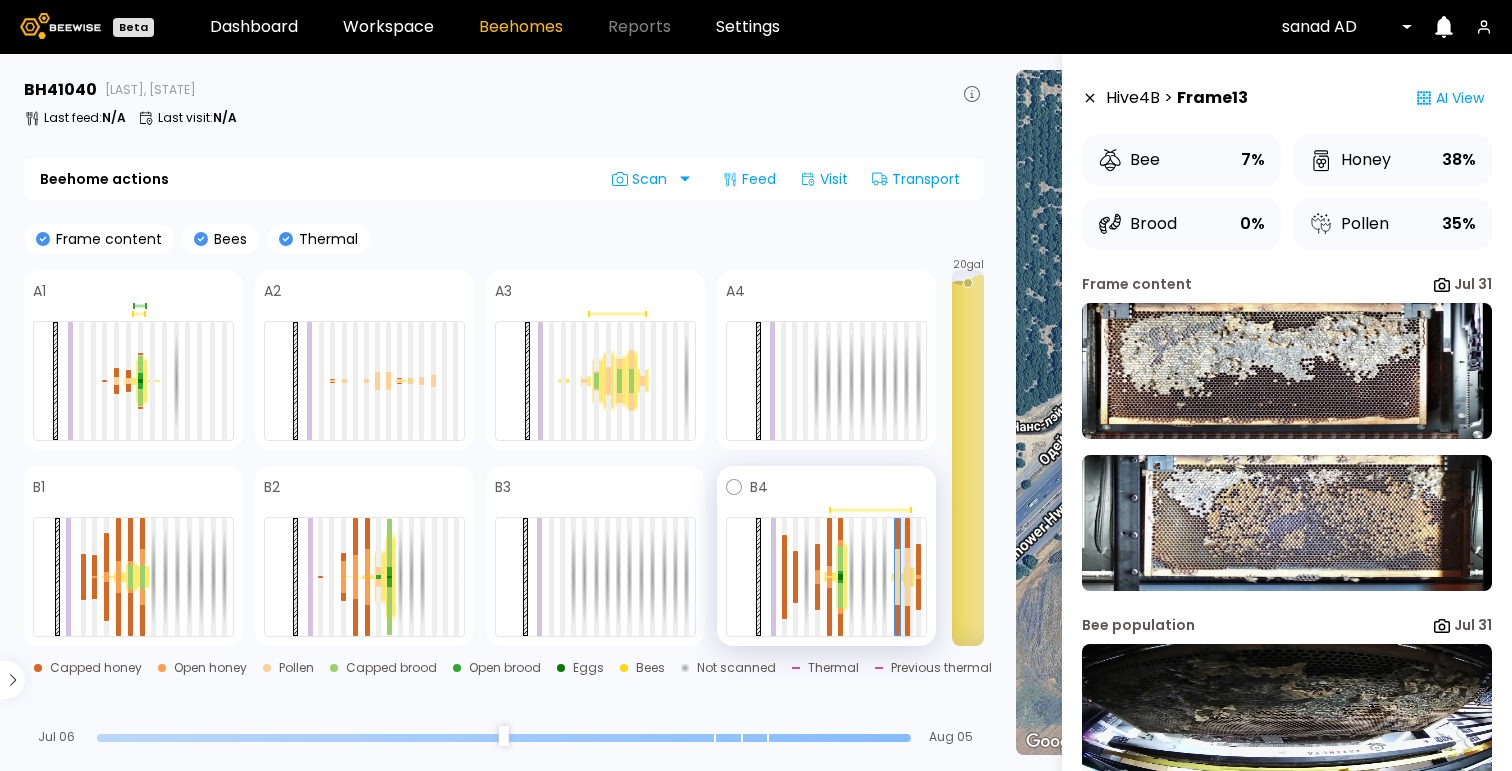 click at bounding box center (907, 591) 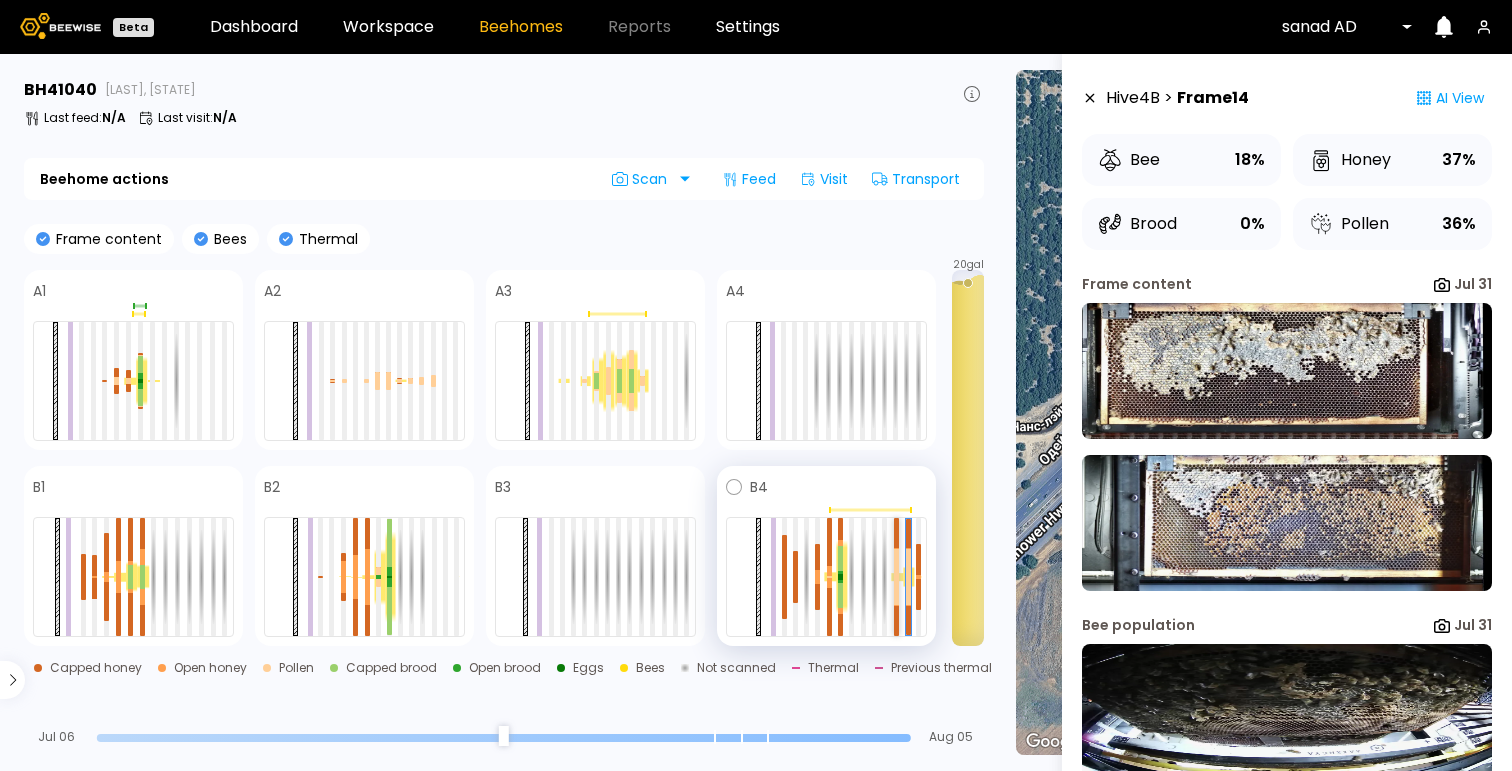 click at bounding box center (896, 591) 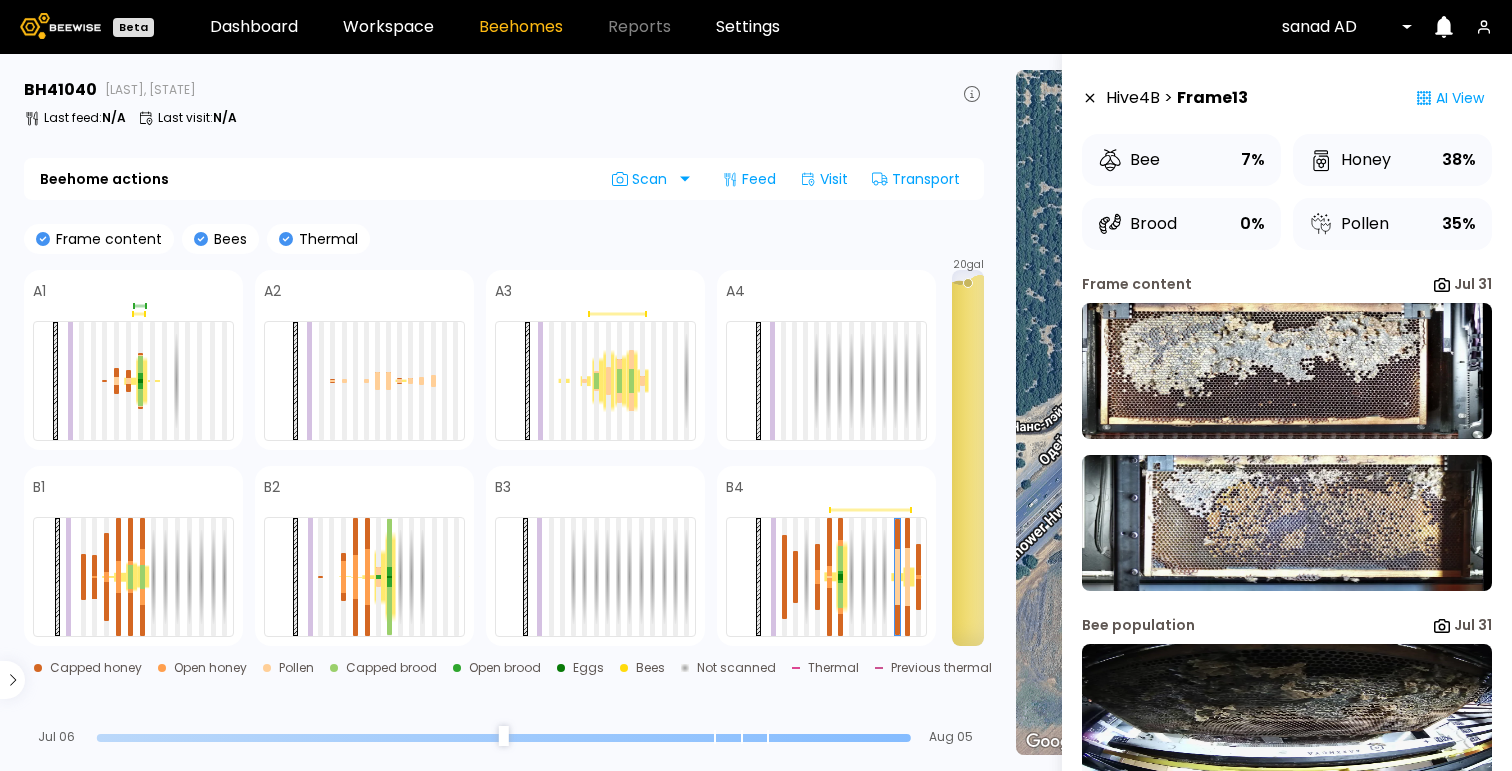 click on "Last feed :  N/A   Last visit :  N/A" at bounding box center (504, 118) 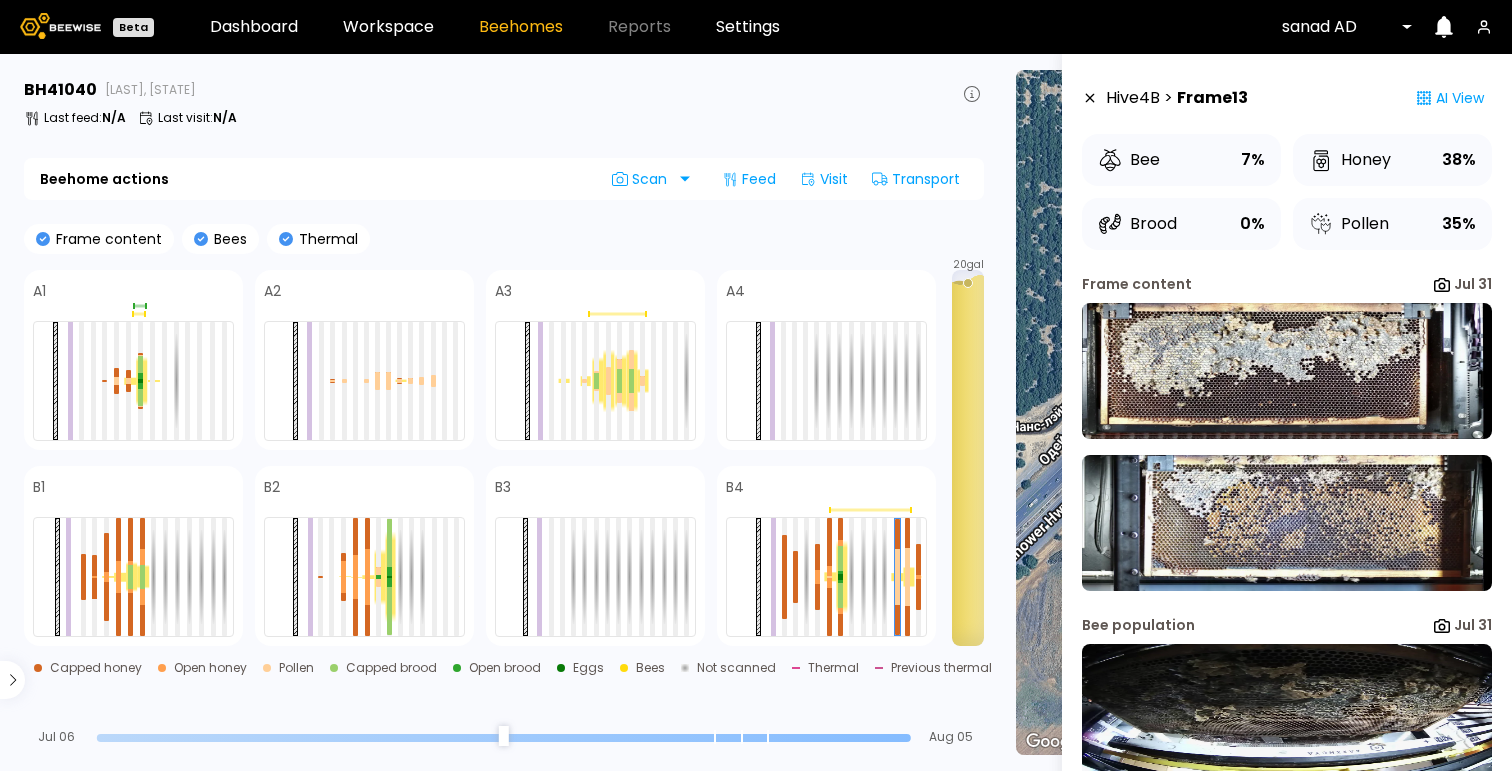 click on "Last feed :  N/A   Last visit :  N/A" at bounding box center (504, 118) 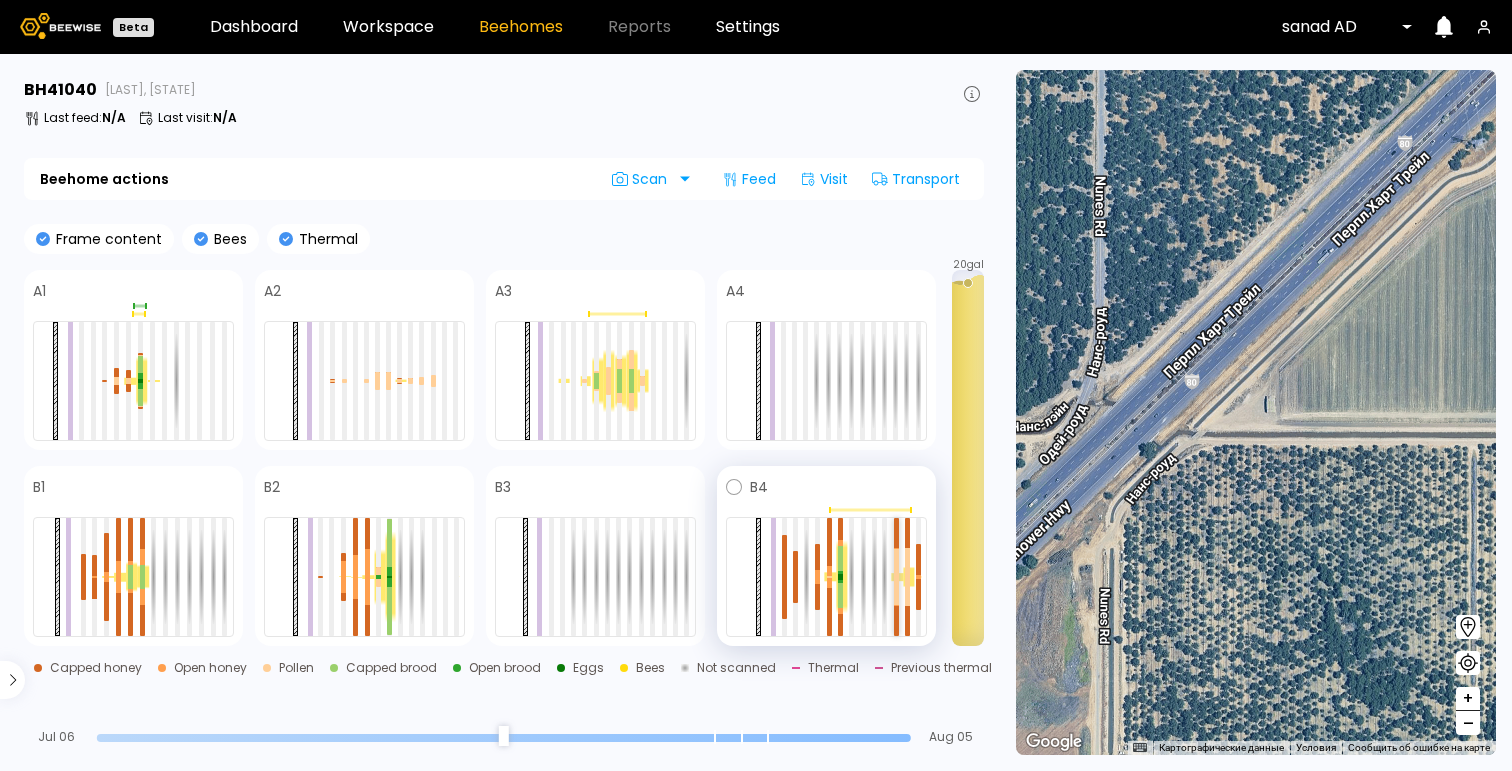 click at bounding box center (896, 621) 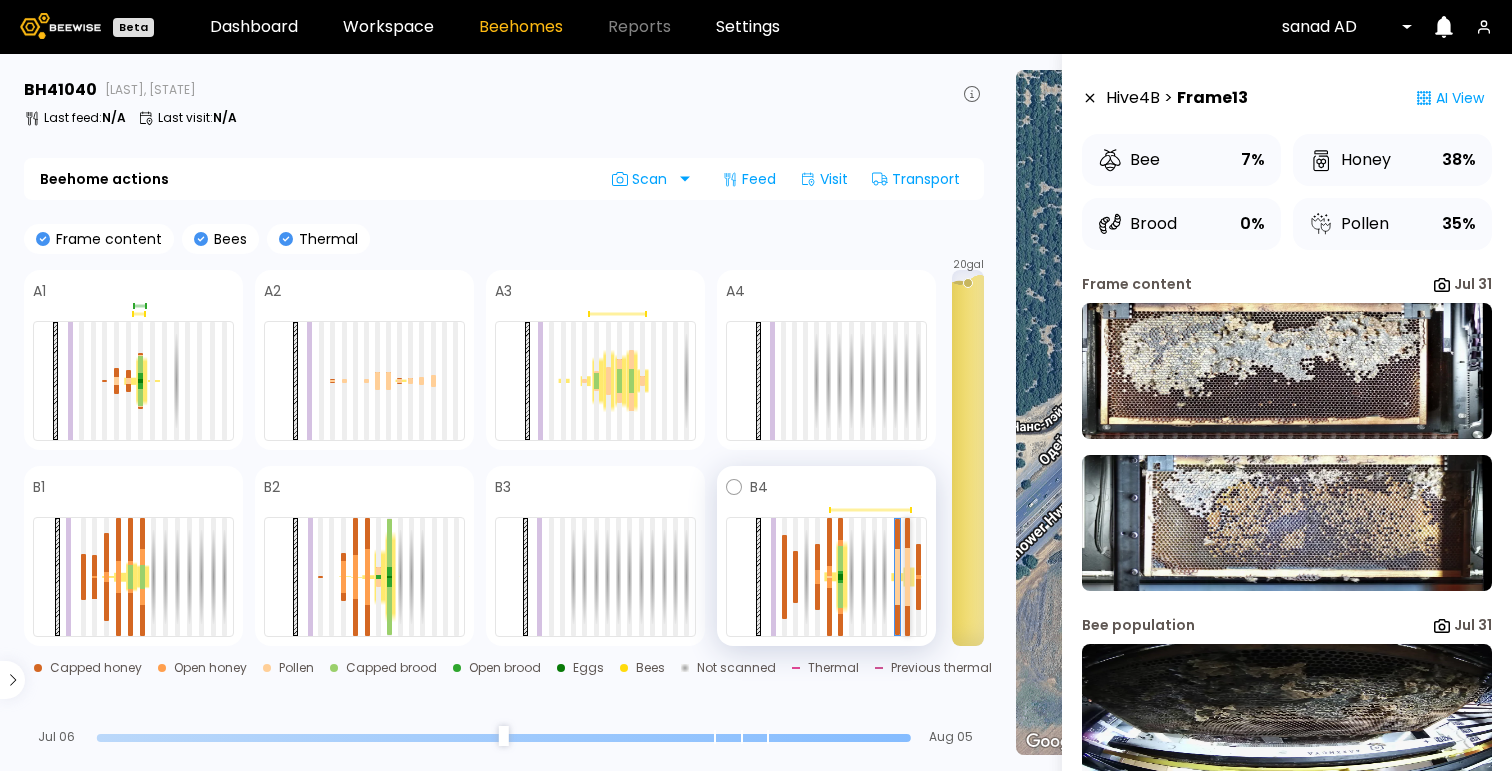 click at bounding box center [907, 621] 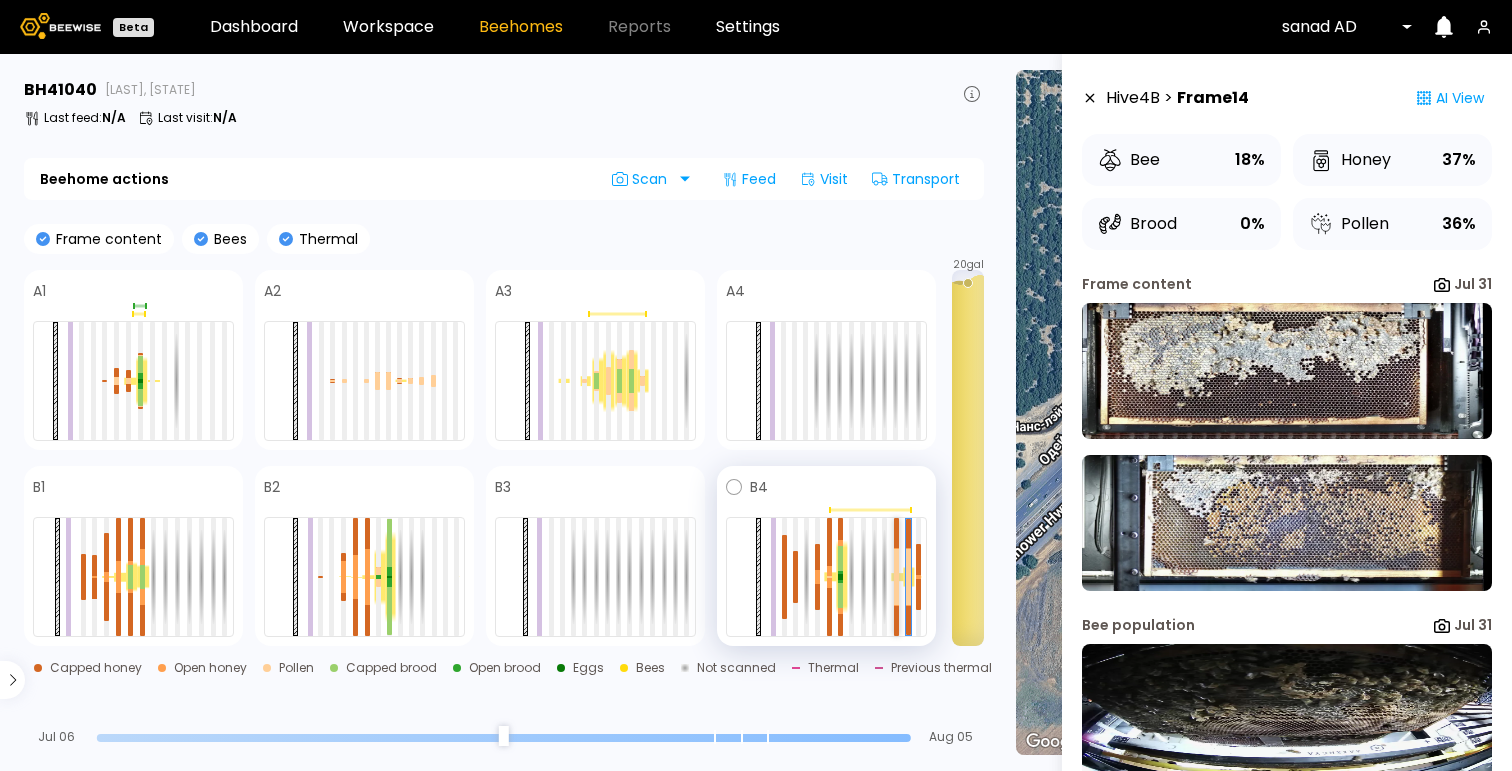 click at bounding box center [896, 591] 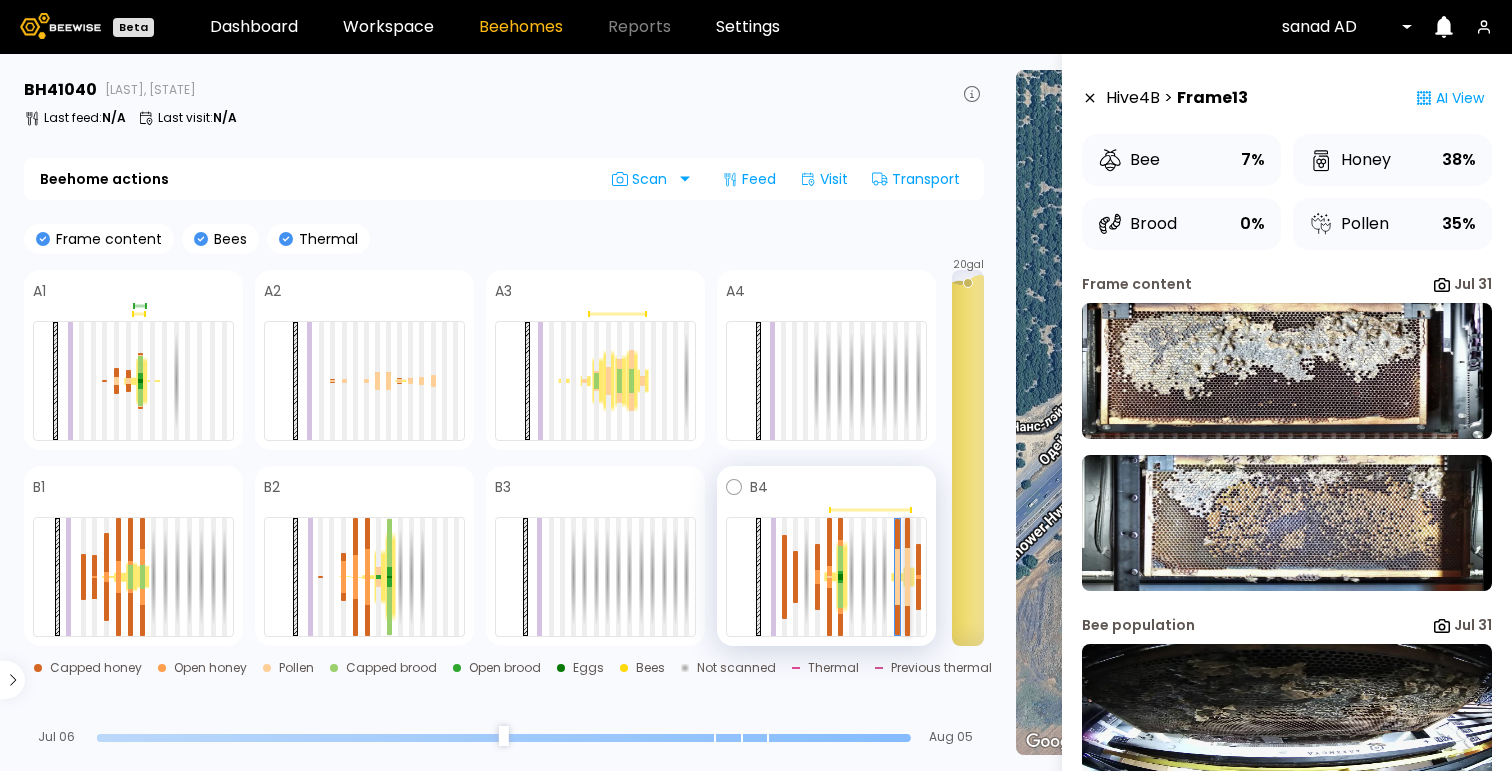 click at bounding box center [907, 562] 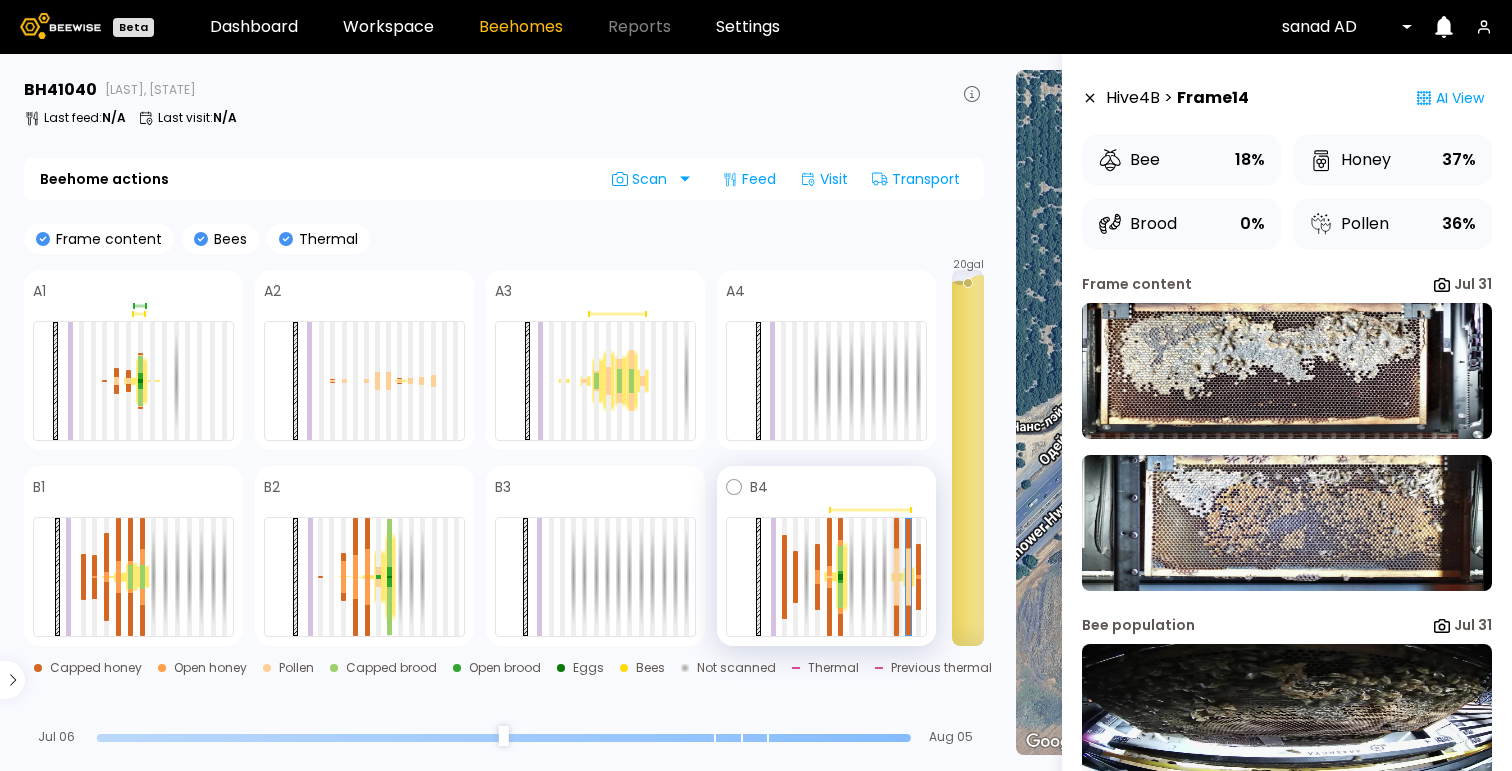 click at bounding box center [896, 591] 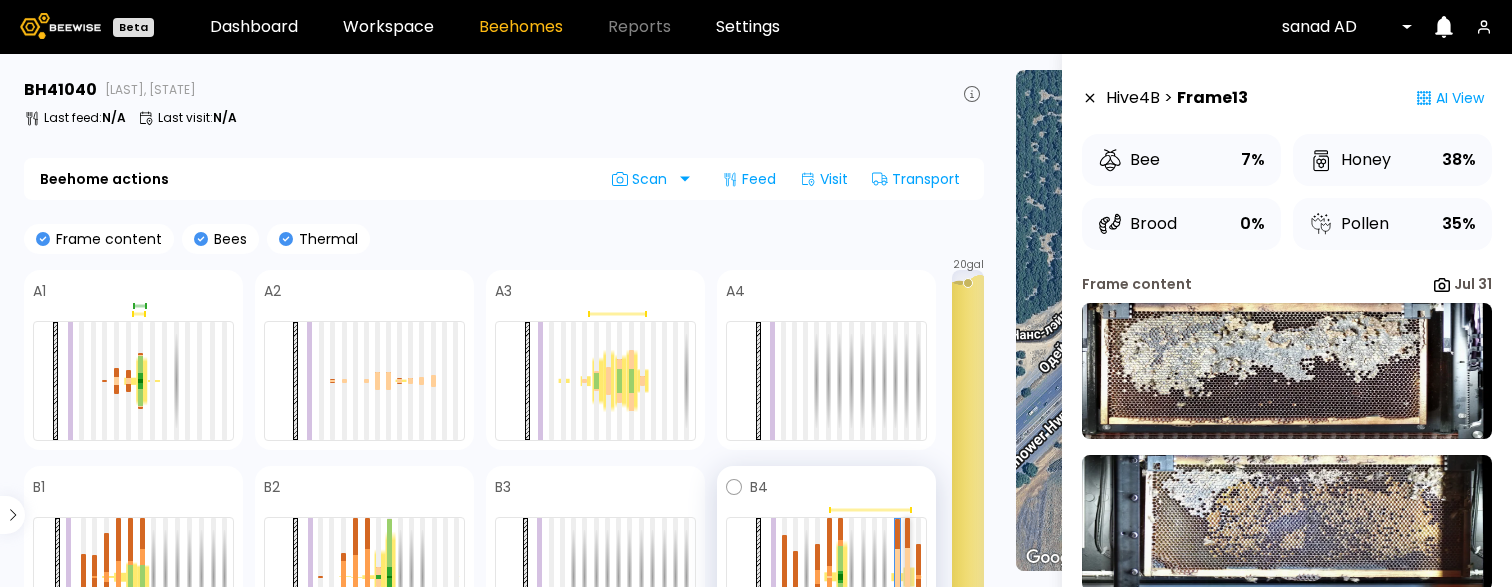 click at bounding box center (907, 533) 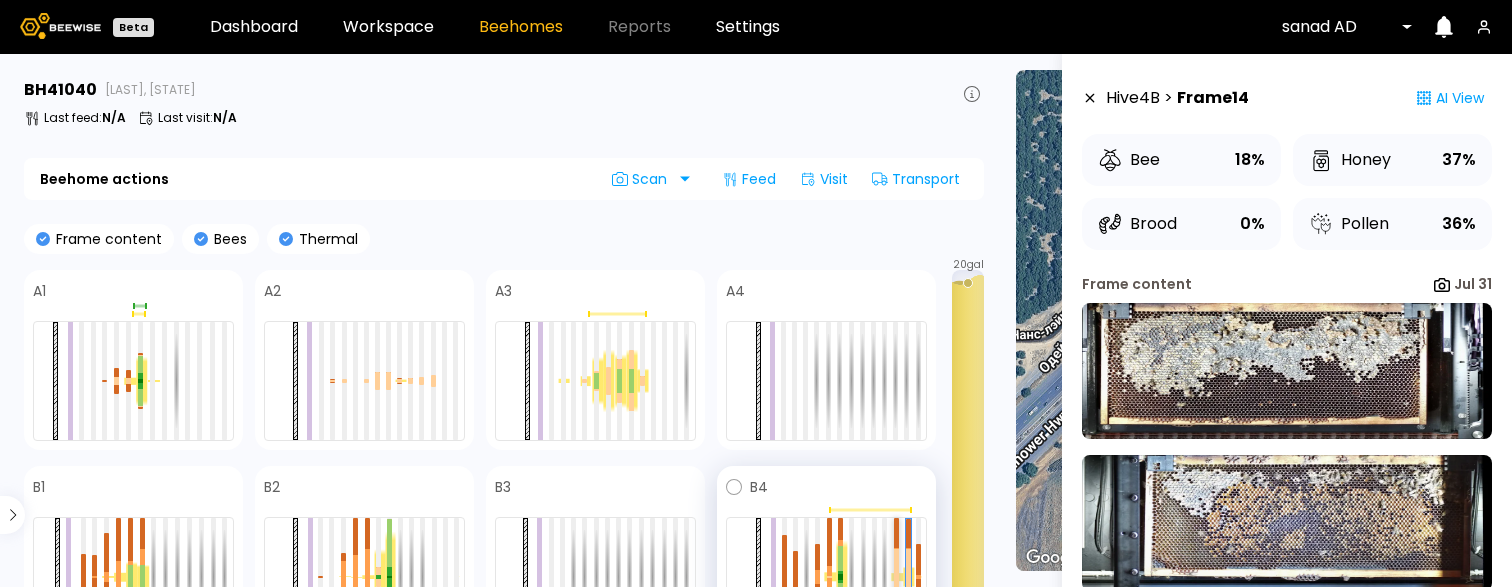 click at bounding box center [896, 533] 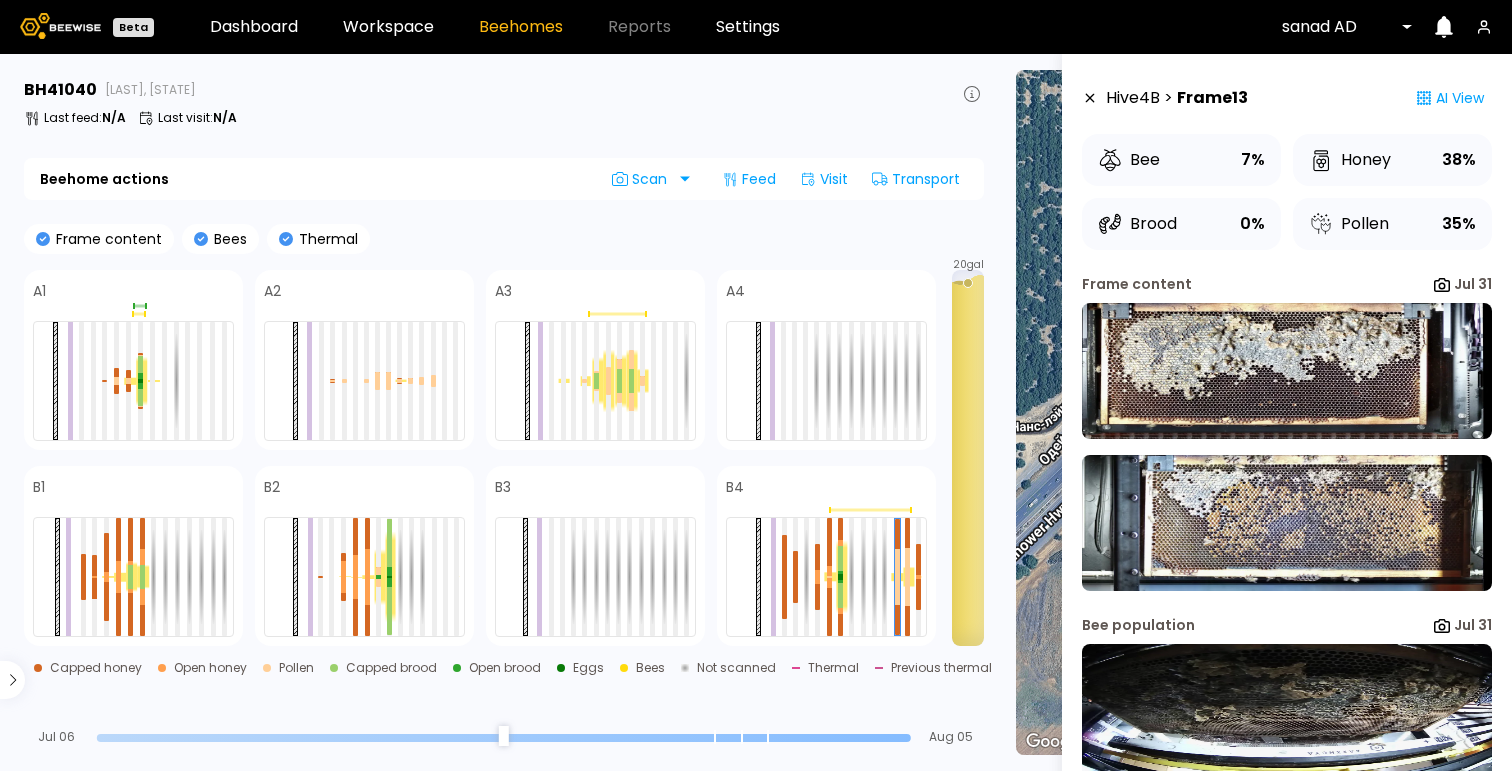 click on "Frame content Bees Thermal" at bounding box center (504, 239) 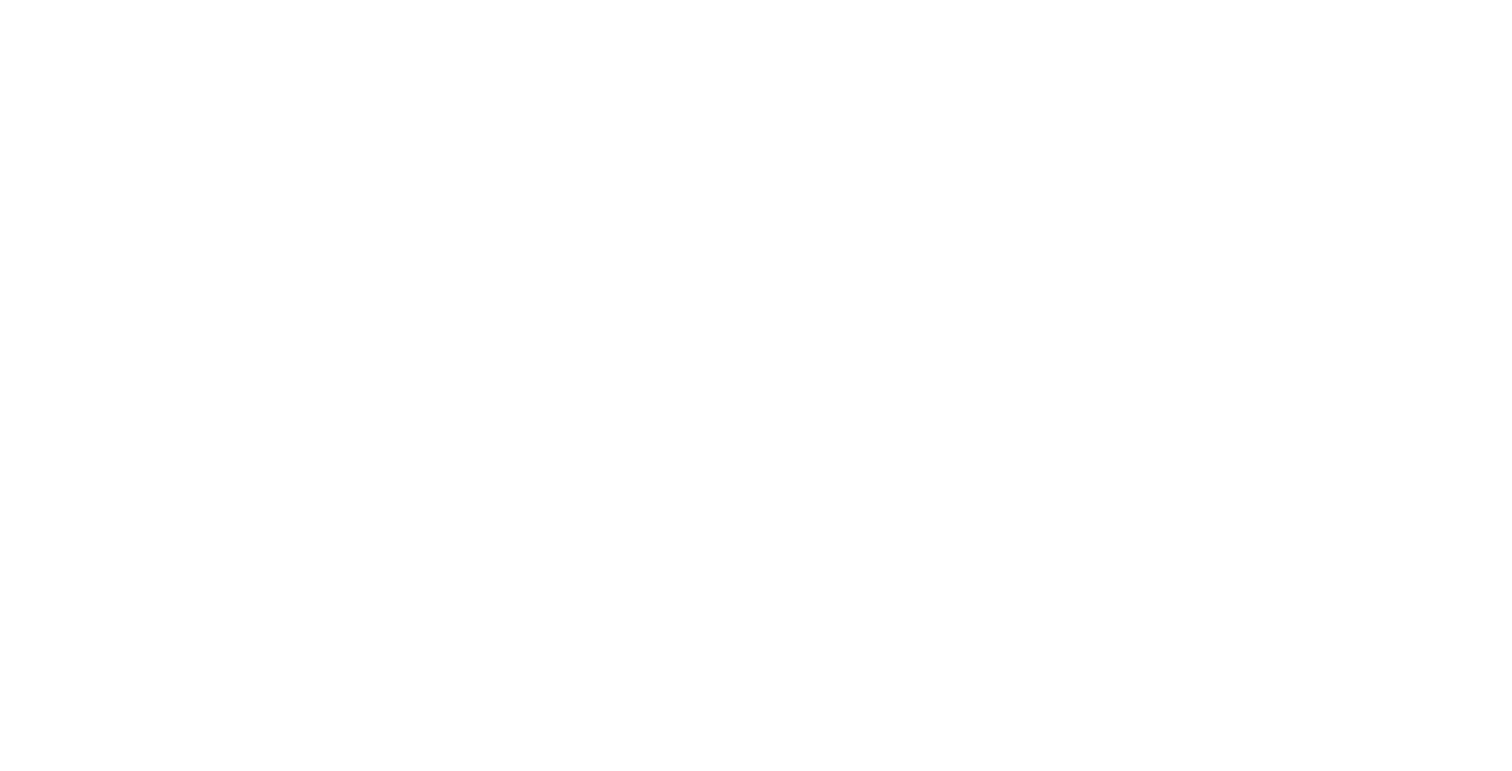 scroll, scrollTop: 0, scrollLeft: 0, axis: both 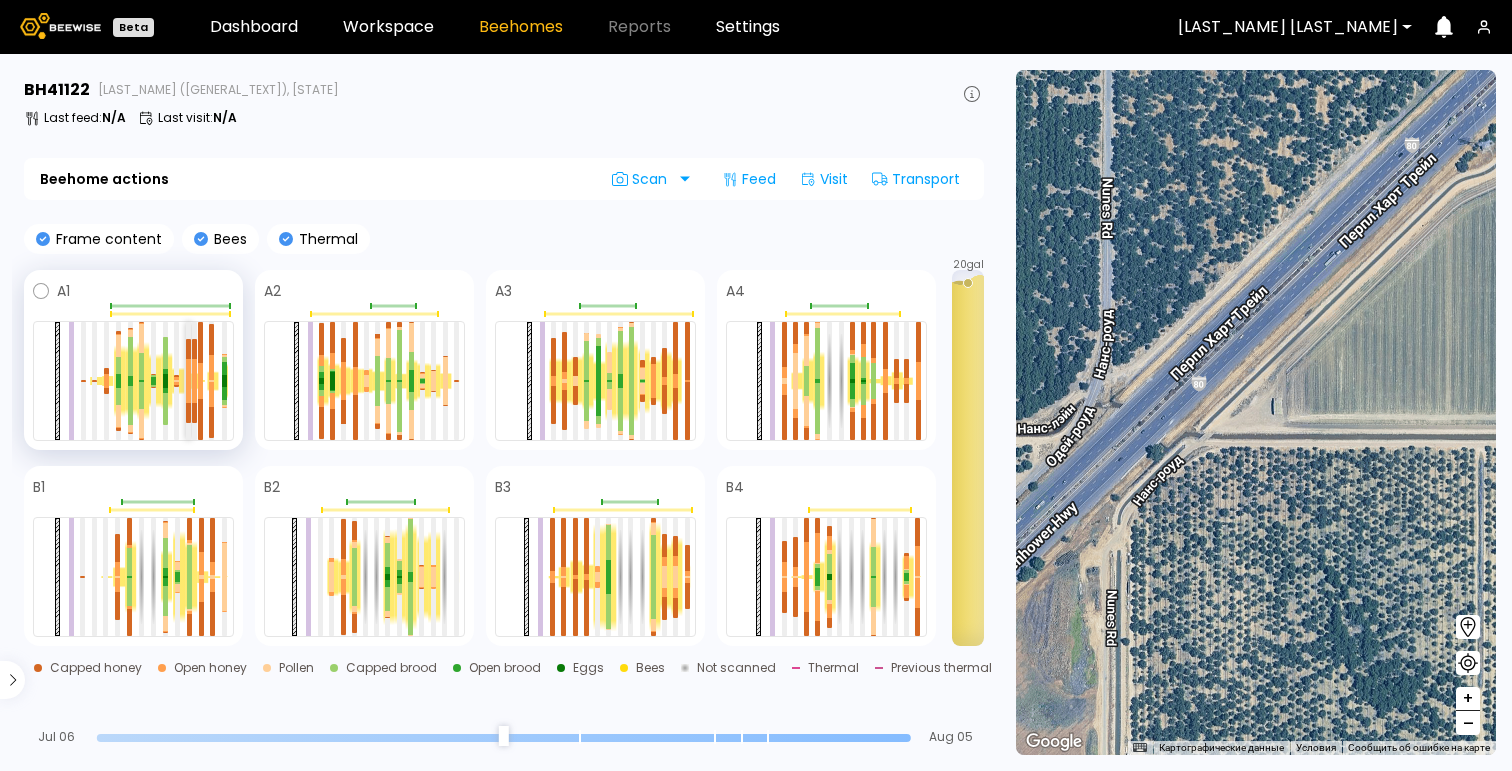click at bounding box center [188, 370] 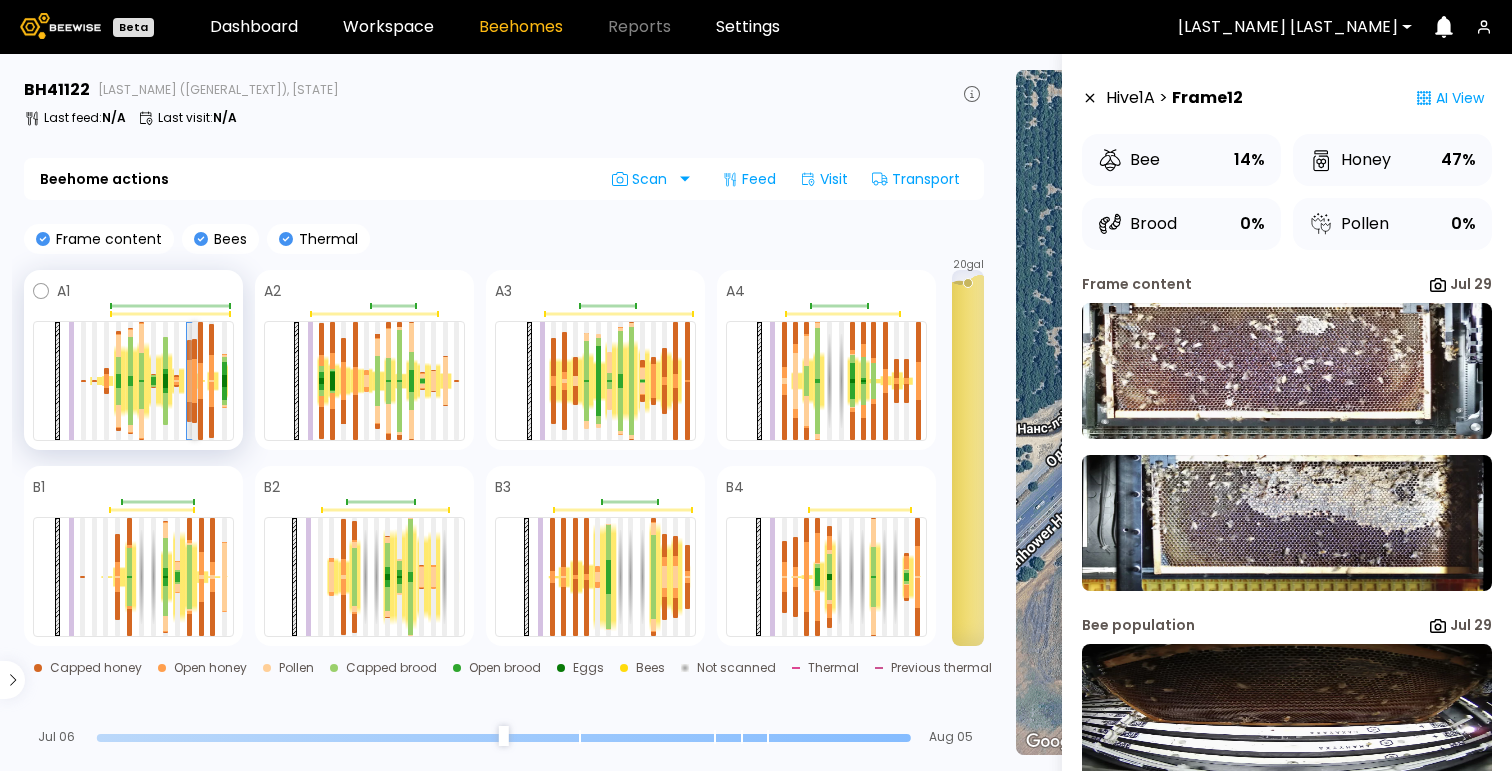 click at bounding box center (194, 349) 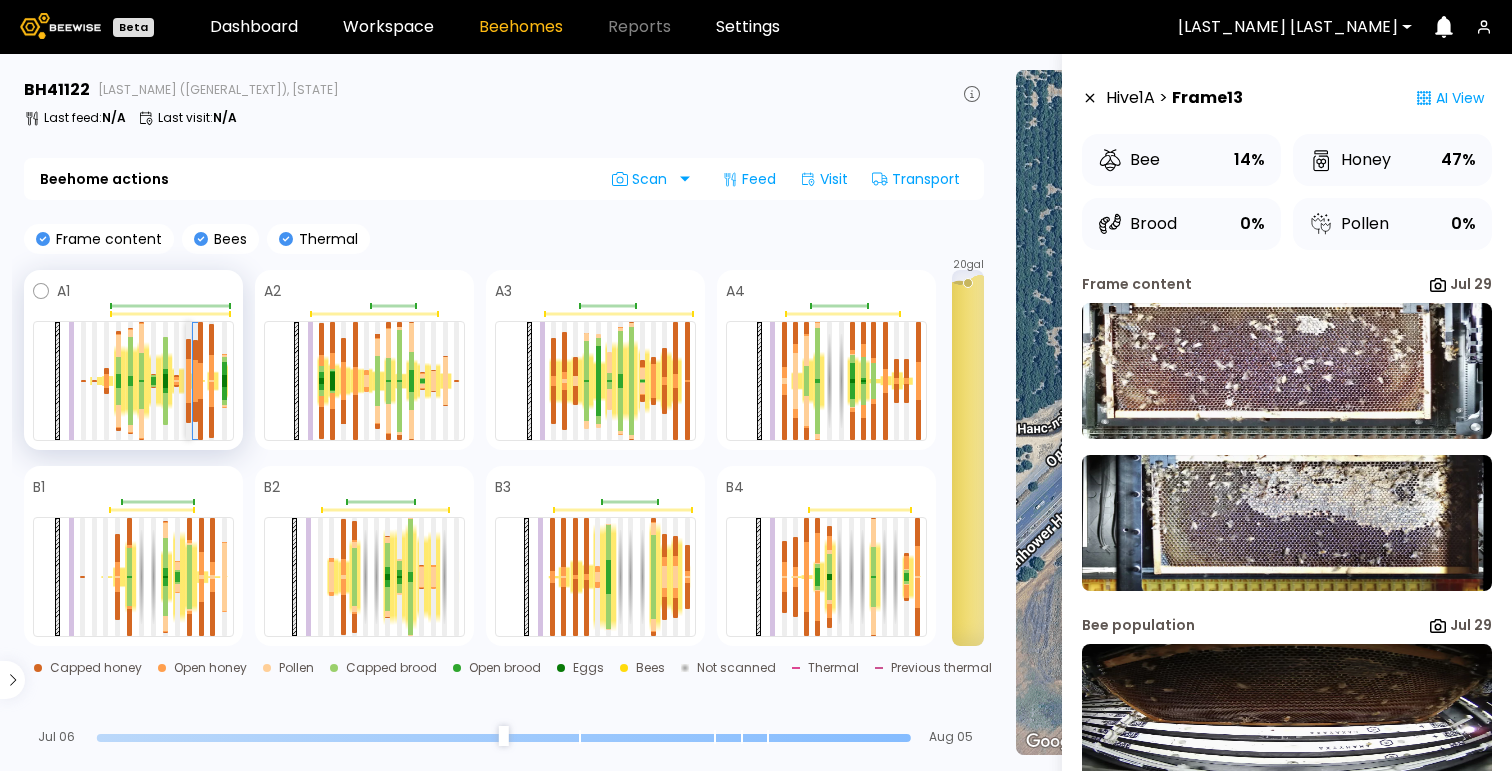 click at bounding box center (188, 370) 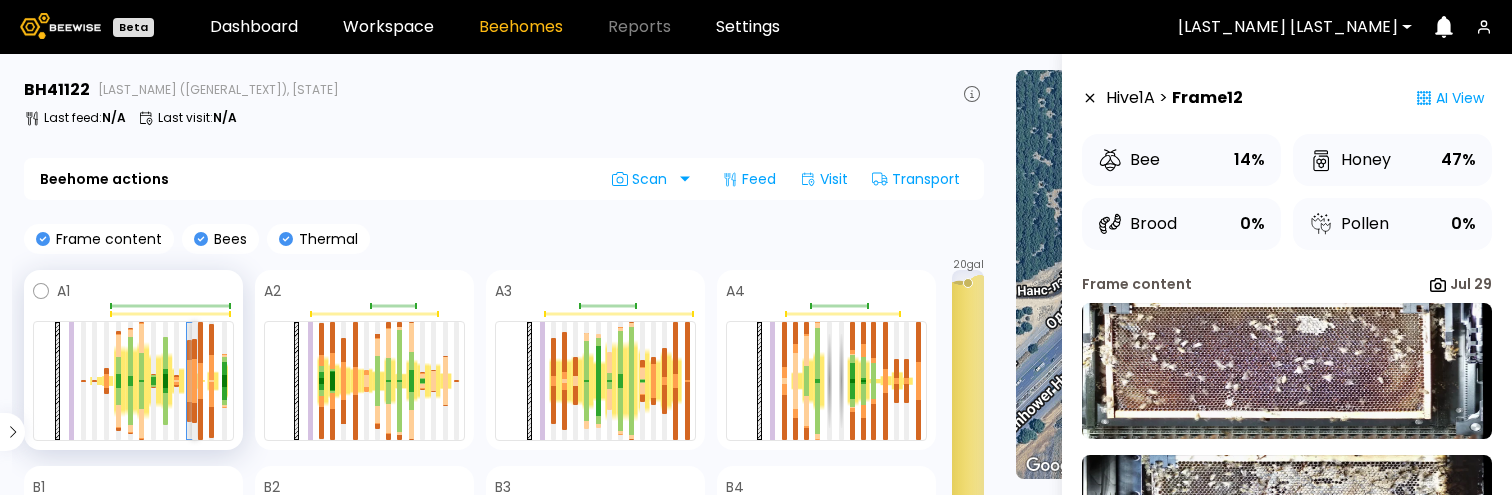 click at bounding box center (194, 370) 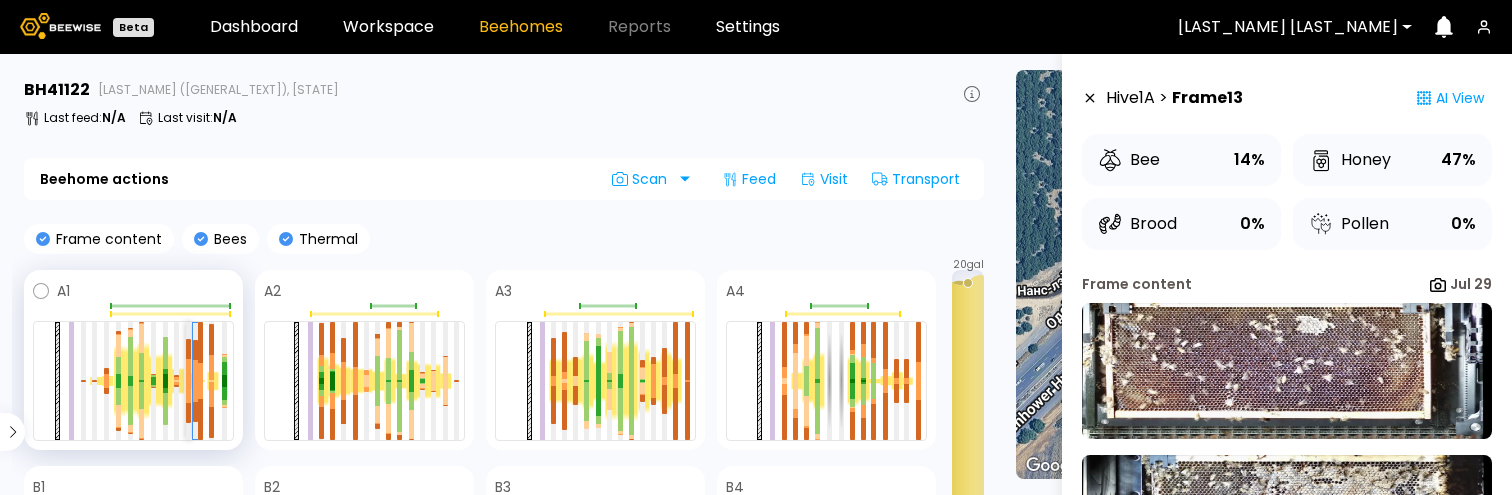 click at bounding box center (188, 370) 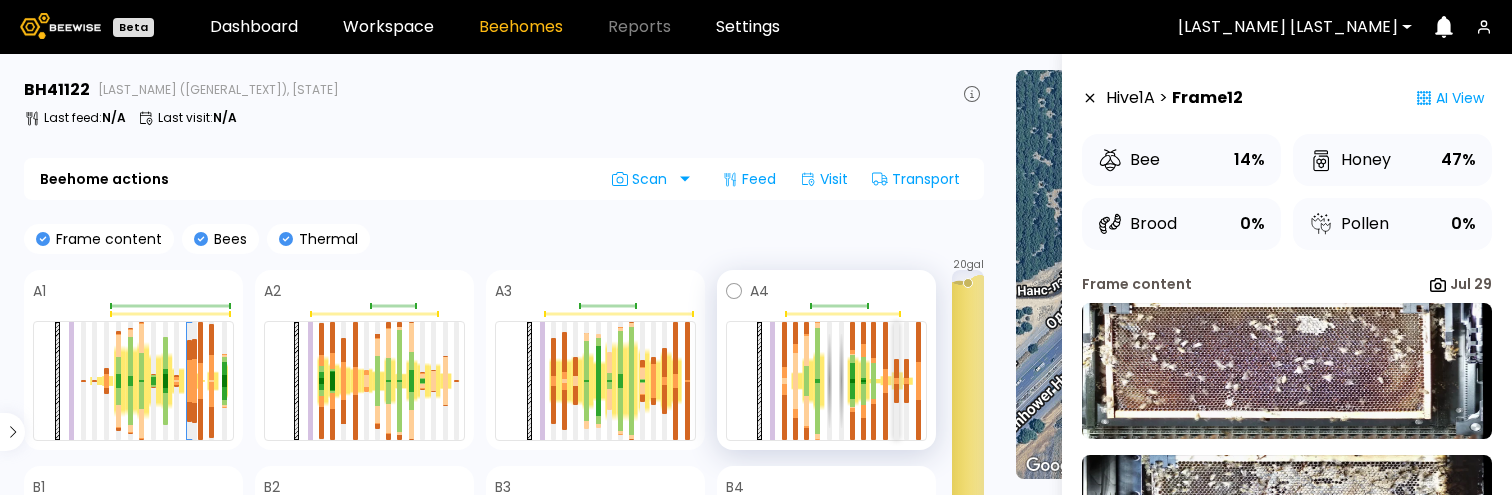 click at bounding box center [896, 393] 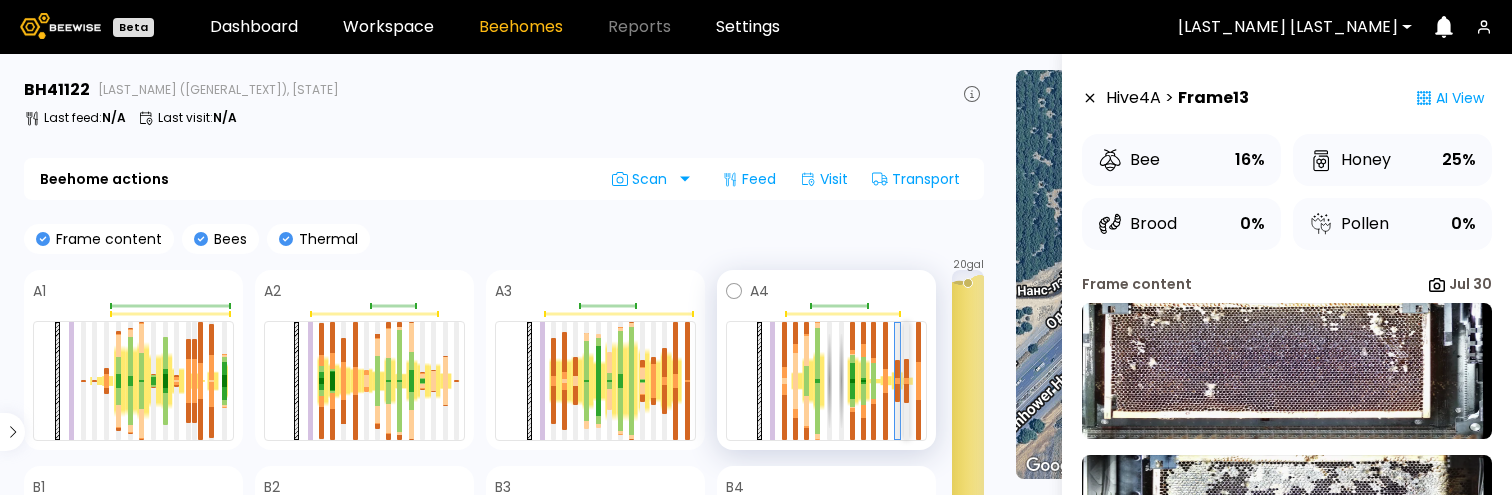 click at bounding box center [906, 393] 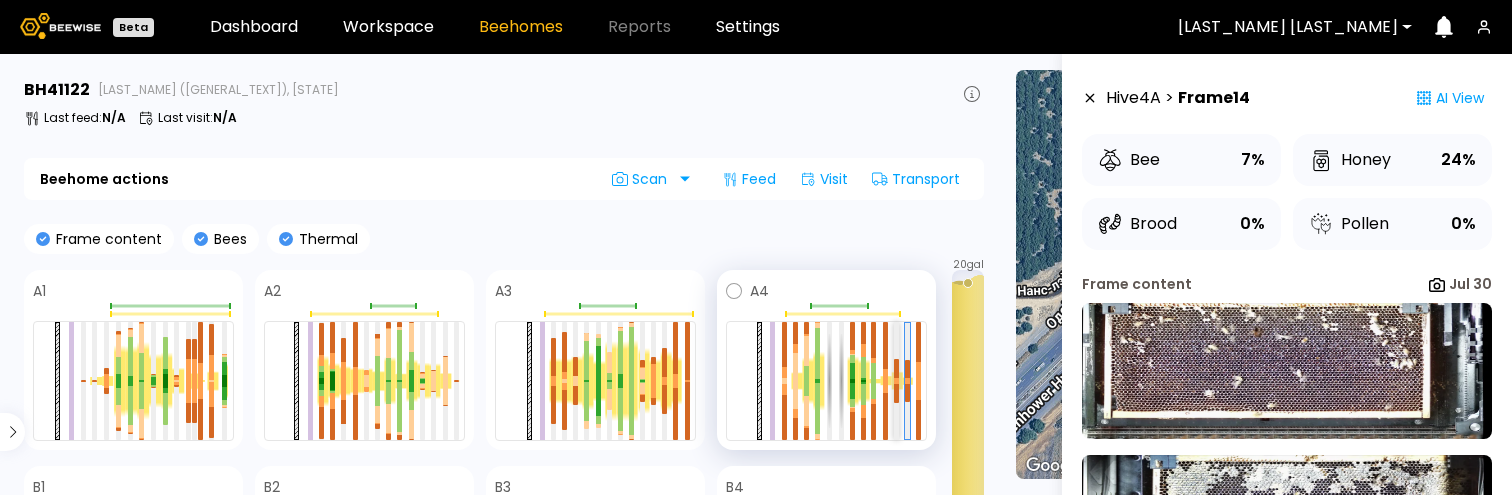 click at bounding box center [896, 393] 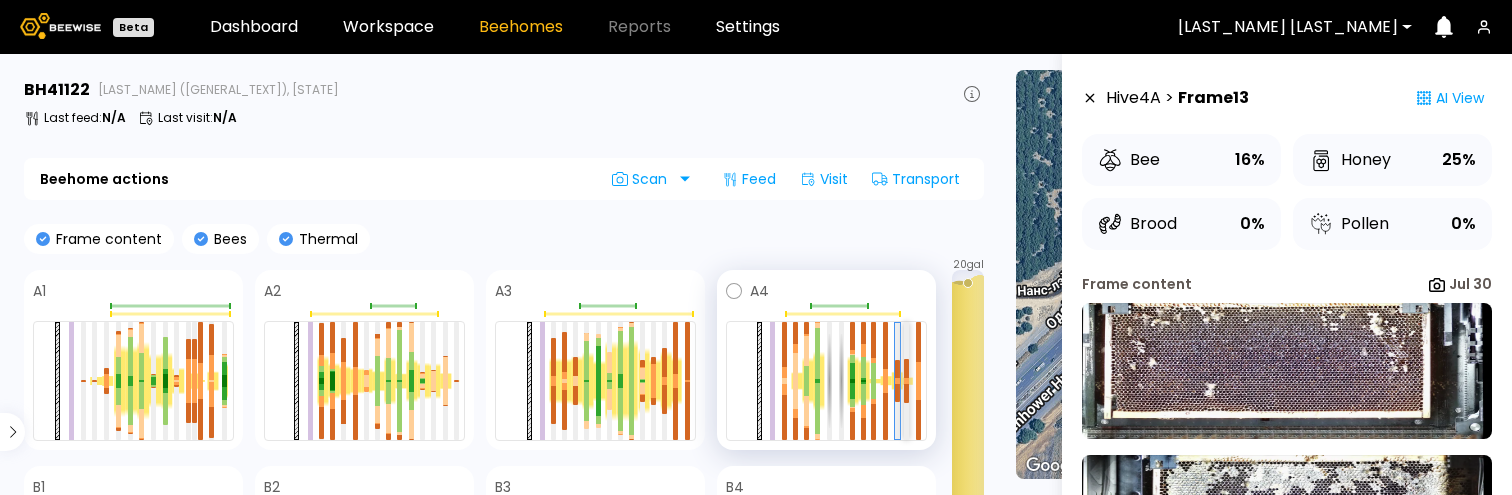 click at bounding box center (906, 382) 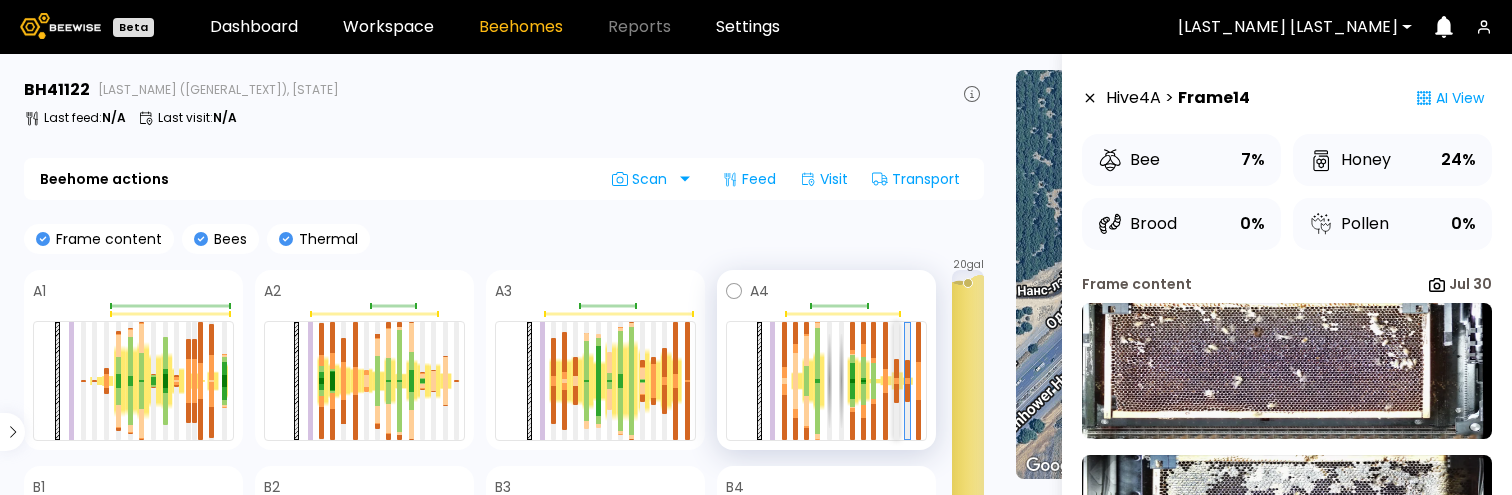click at bounding box center [896, 368] 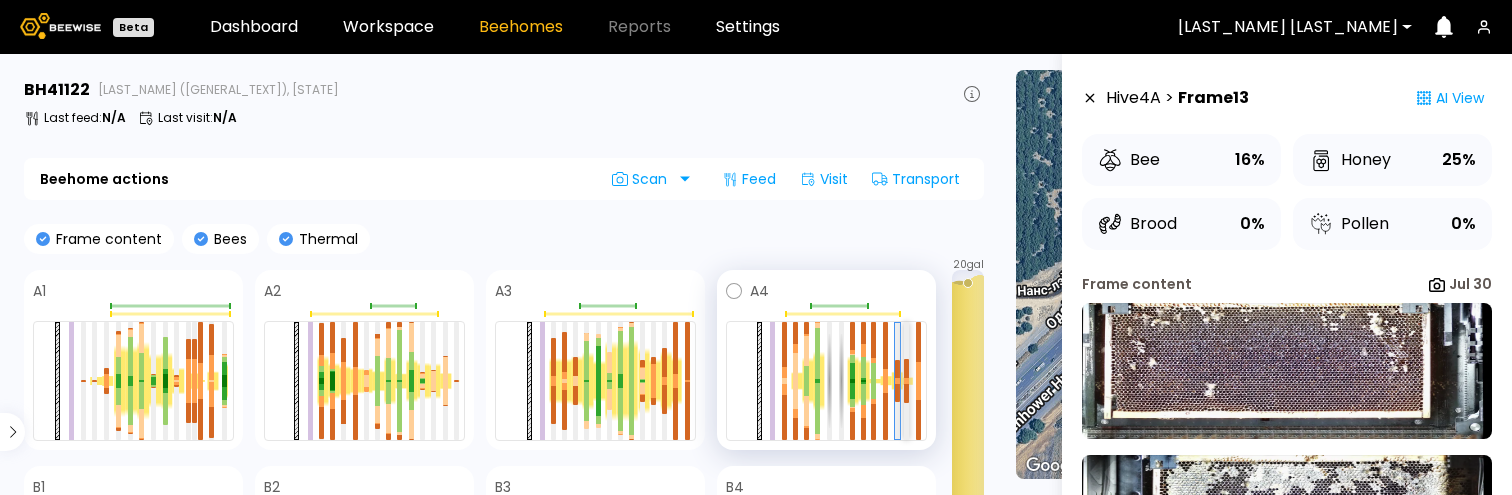 click at bounding box center [906, 368] 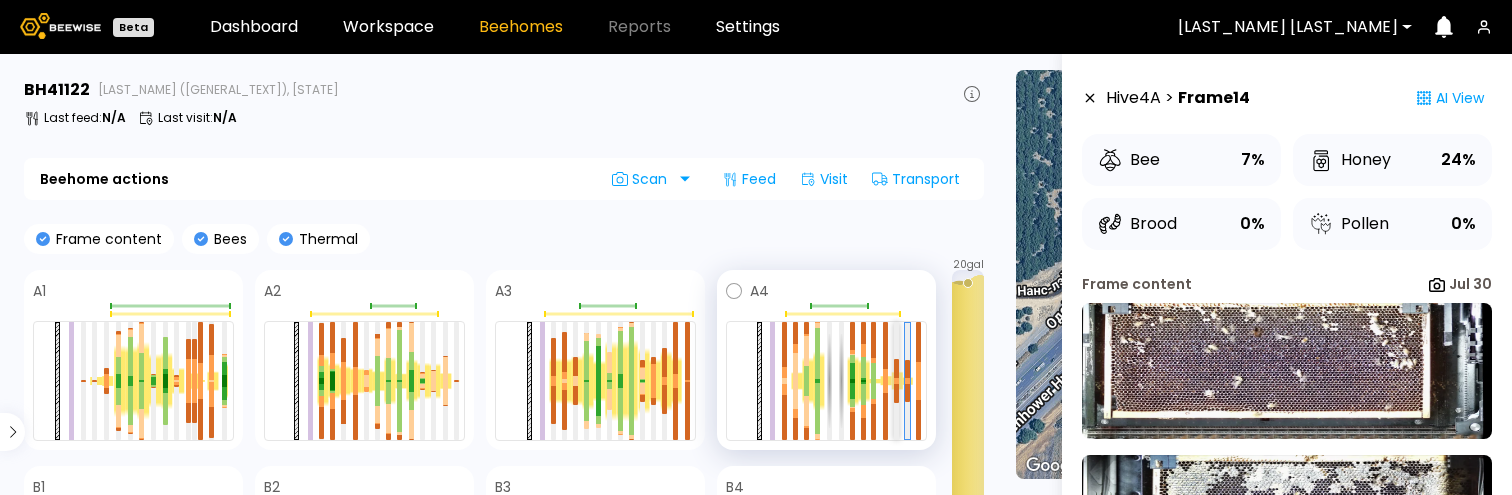 click at bounding box center [896, 393] 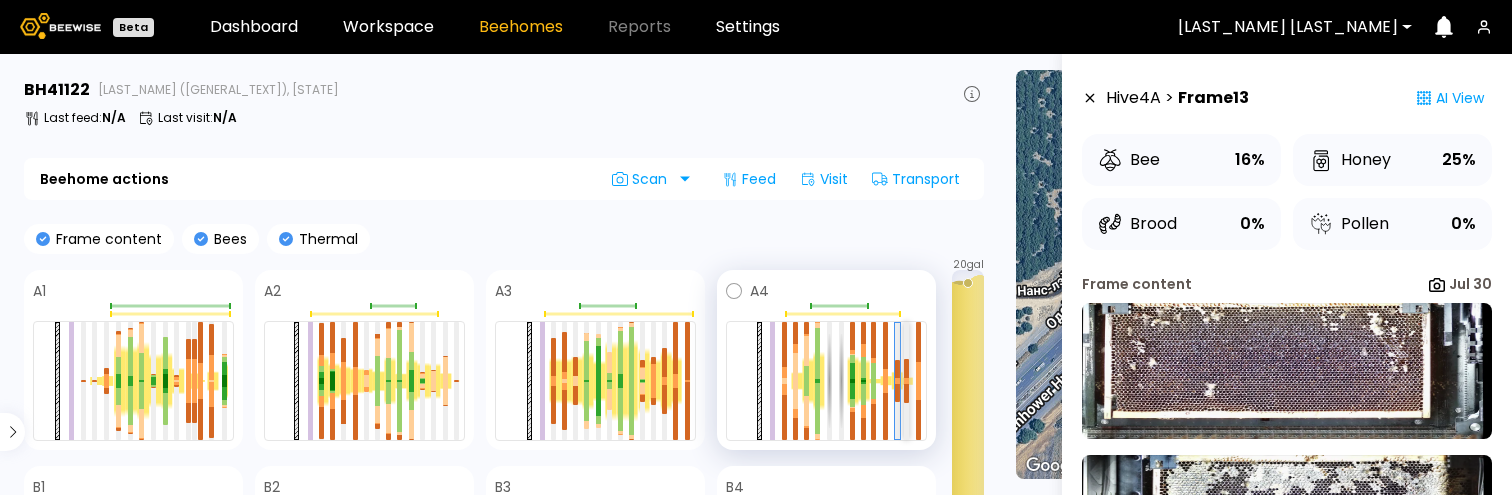 click at bounding box center (906, 393) 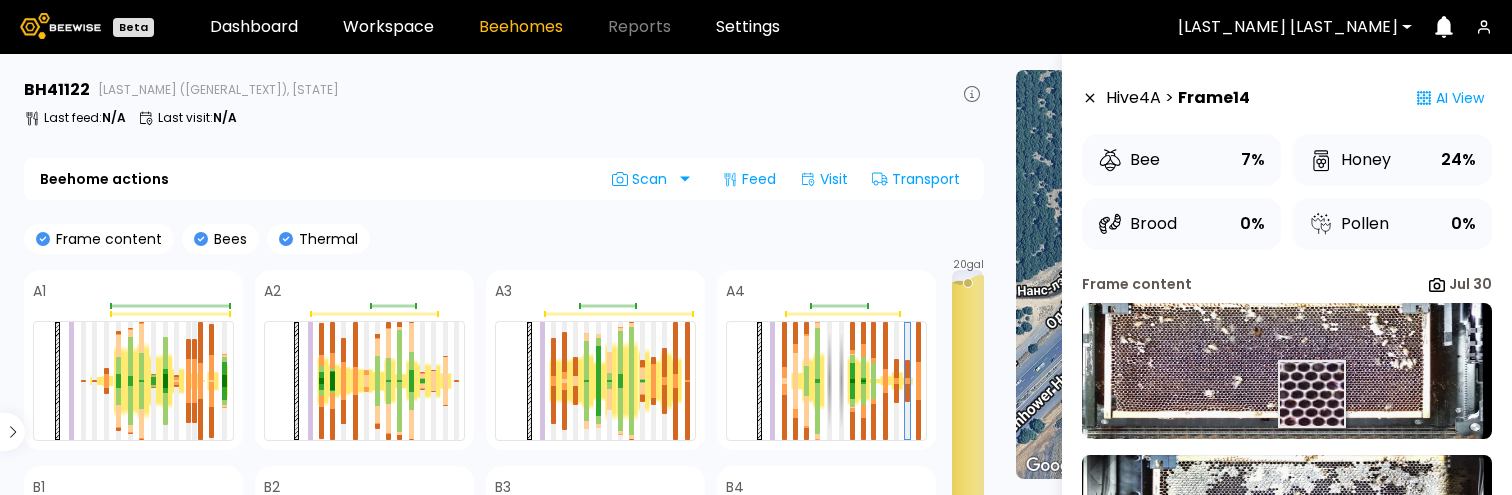 click at bounding box center (1287, 371) 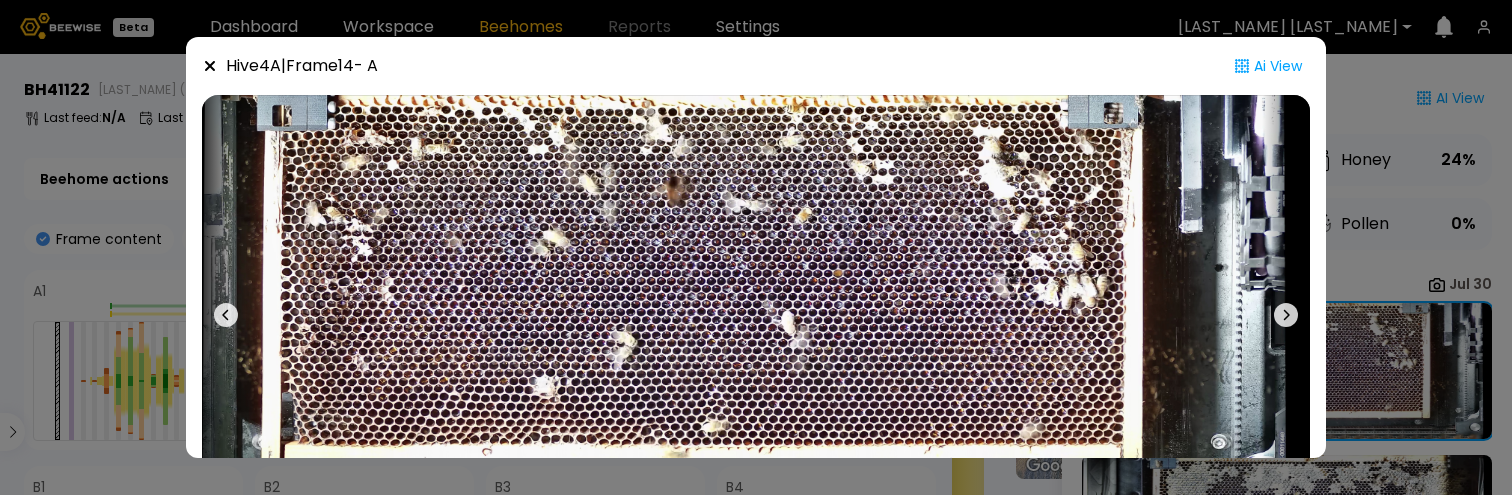 click on "Hive  4 A  |  Frame  14  - A Ai View Capped honey Open honey Pollen Capped brood Open brood Eggs Not scanned 12/13" at bounding box center (756, 247) 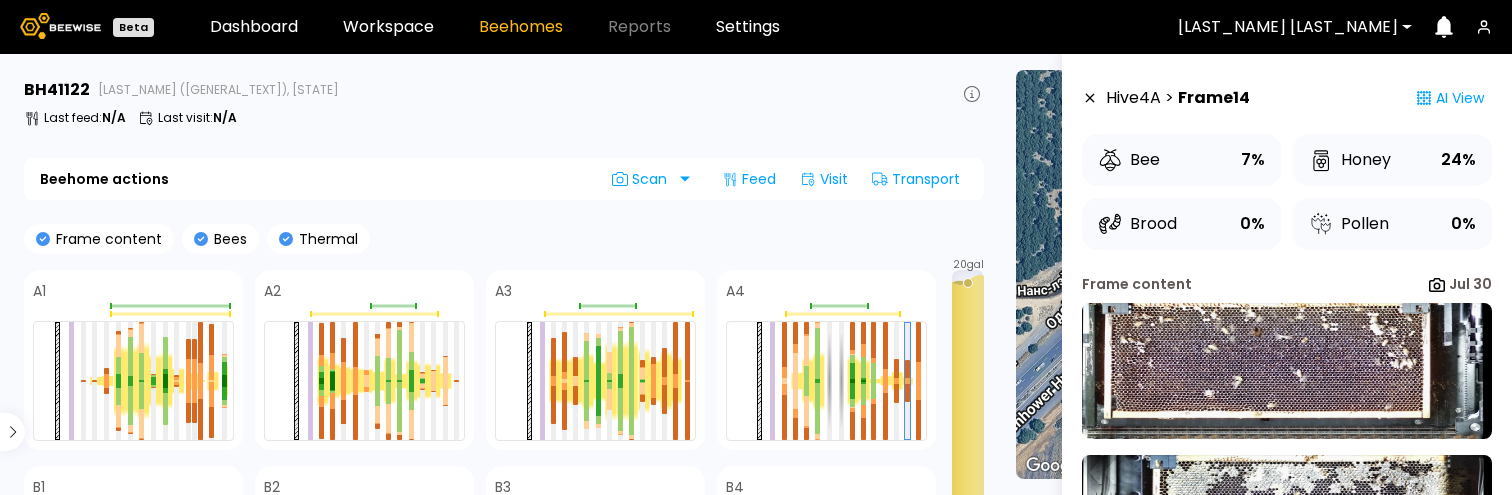 click on "BH  41122 Nunes (new yard), California Last feed :  N/A   Last visit :  N/A" at bounding box center [504, 106] 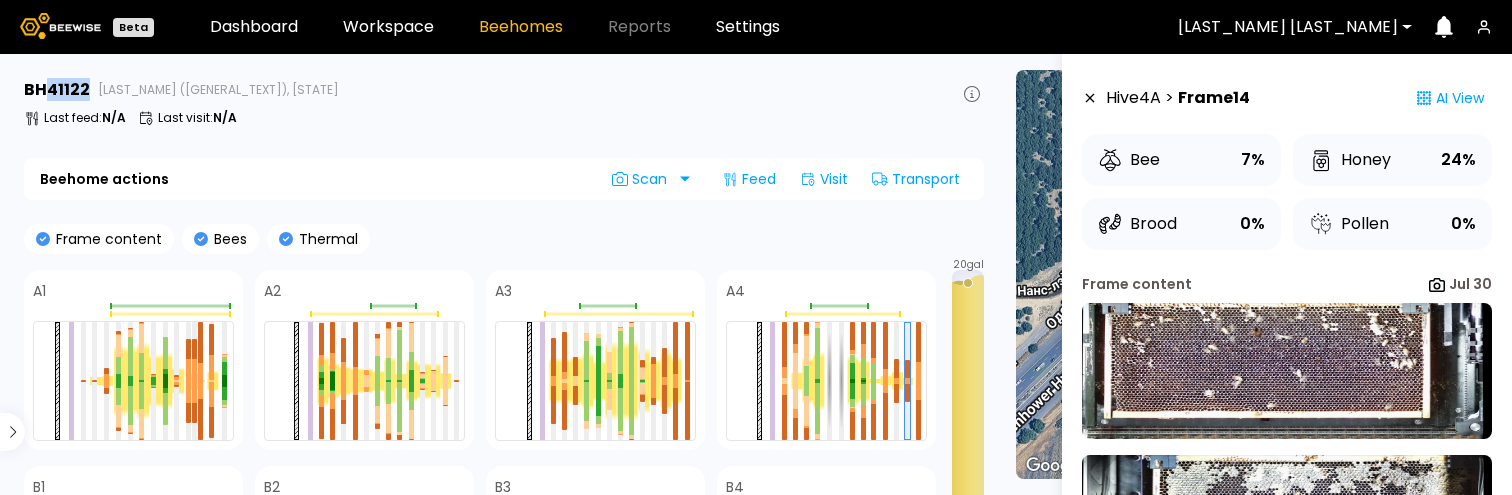 click on "BH  41122" at bounding box center [57, 90] 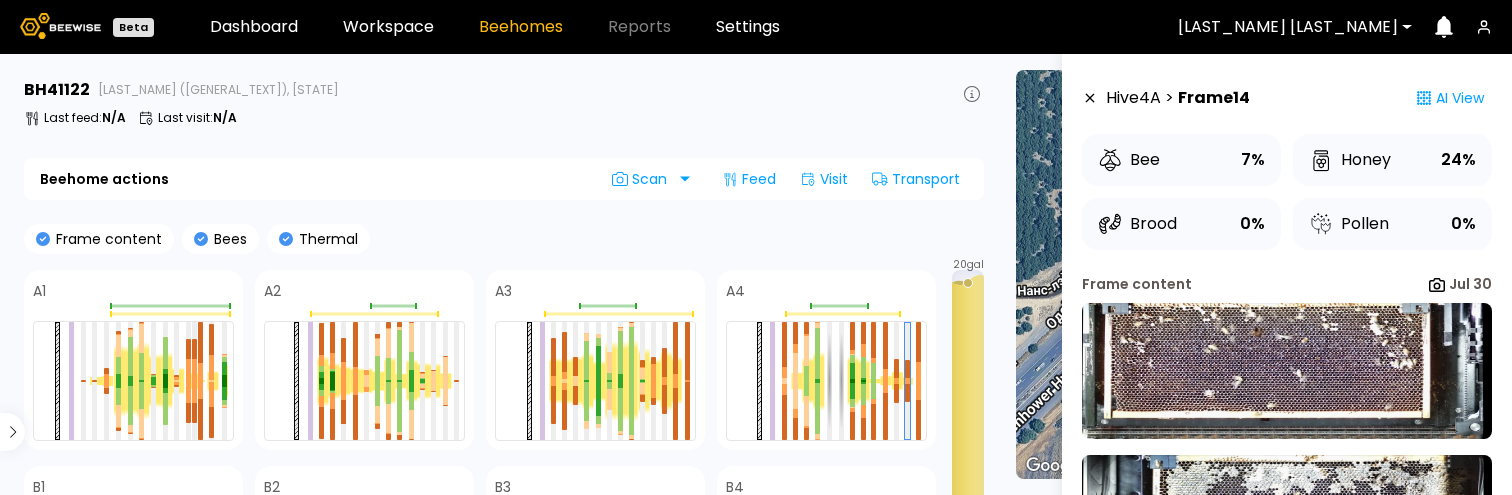 click on "N/A" at bounding box center [225, 117] 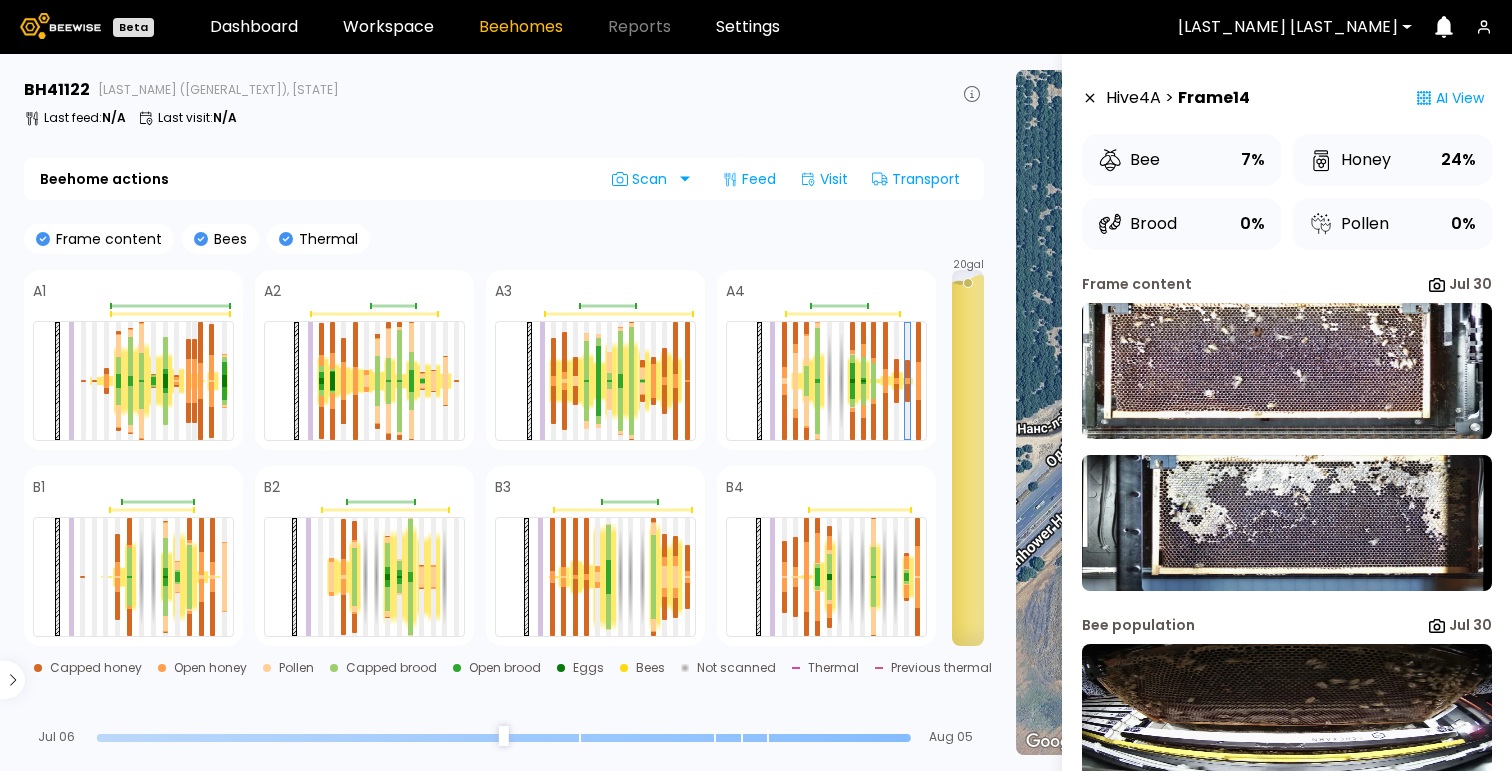 click on "Last feed :  N/A   Last visit :  N/A" at bounding box center (504, 118) 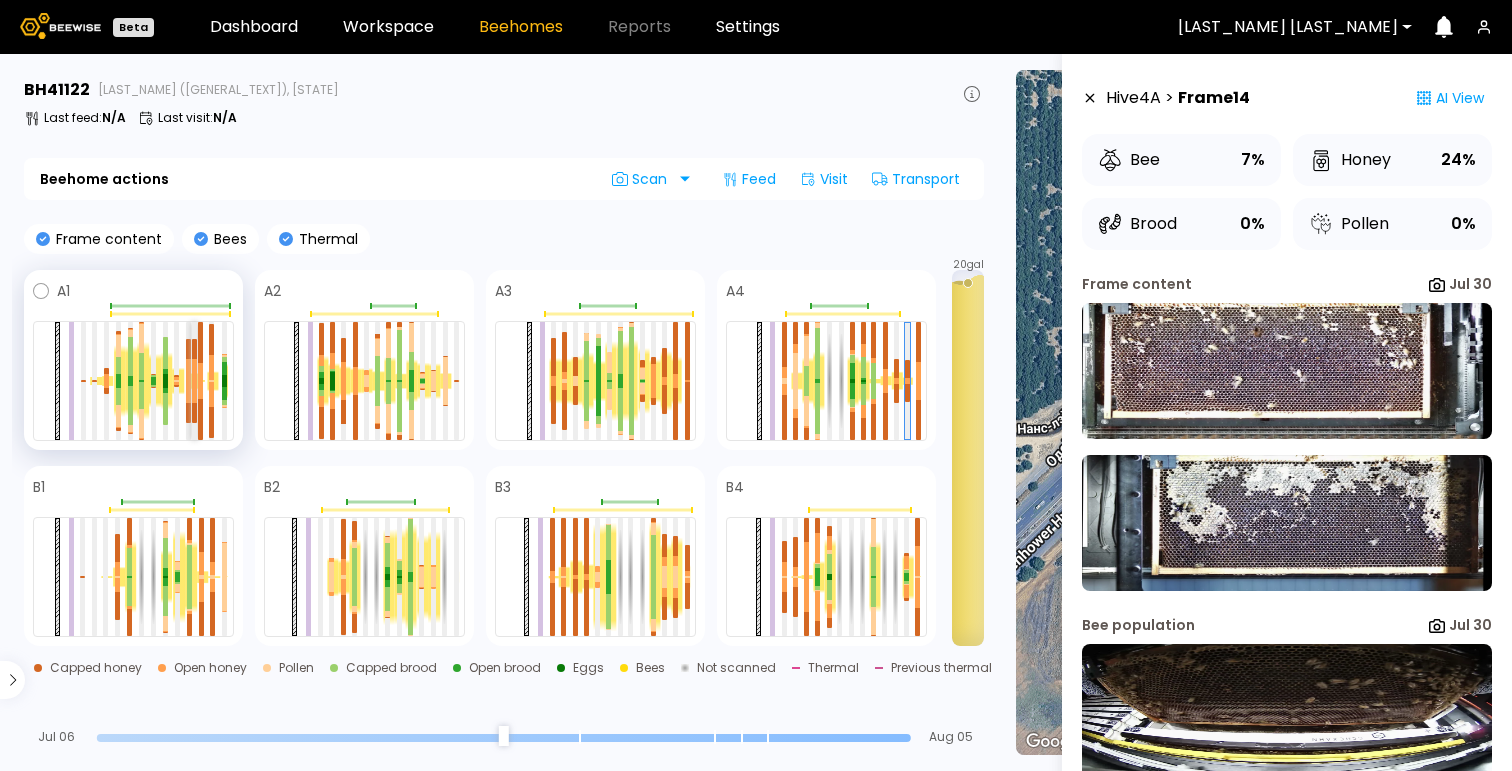 click at bounding box center [194, 370] 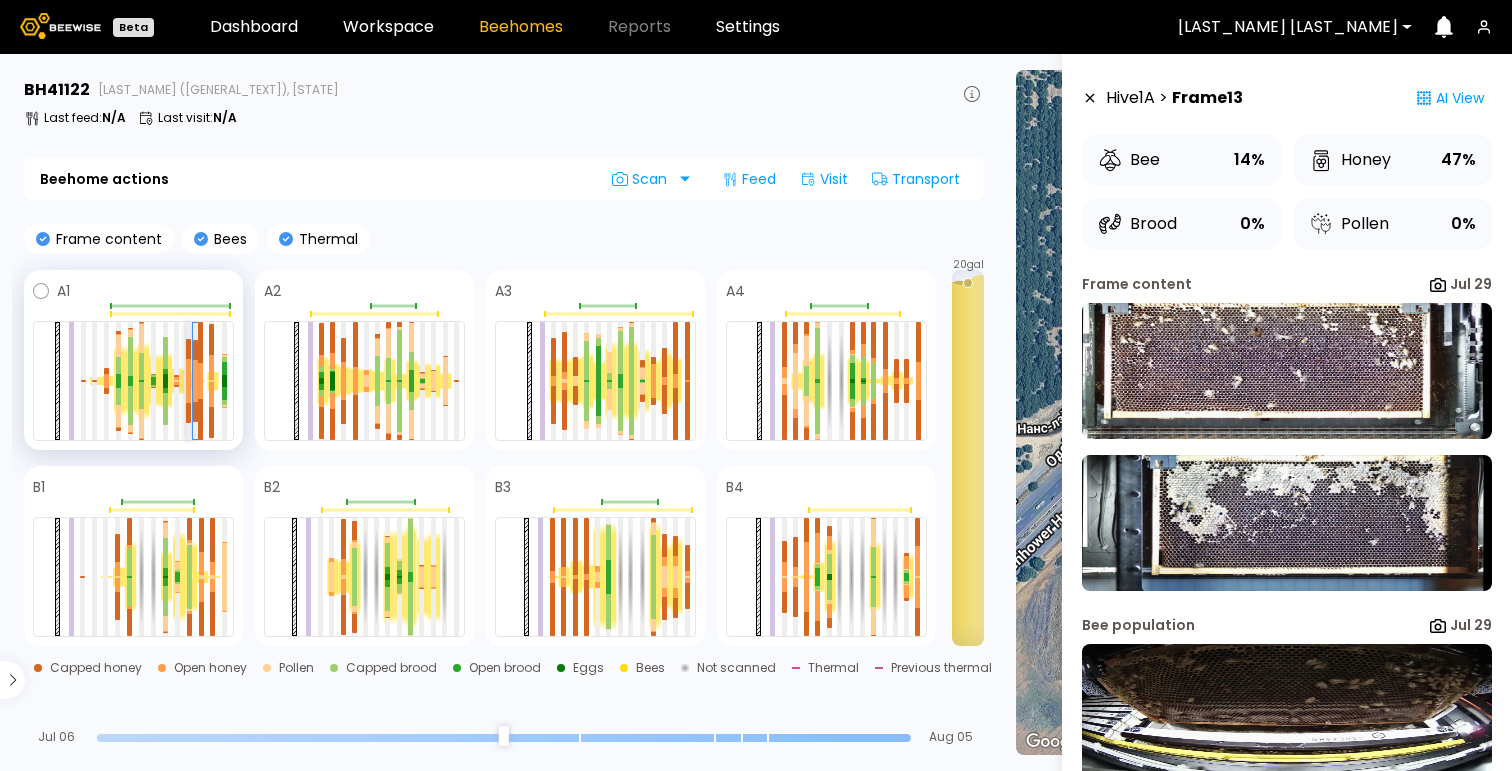 click at bounding box center (188, 370) 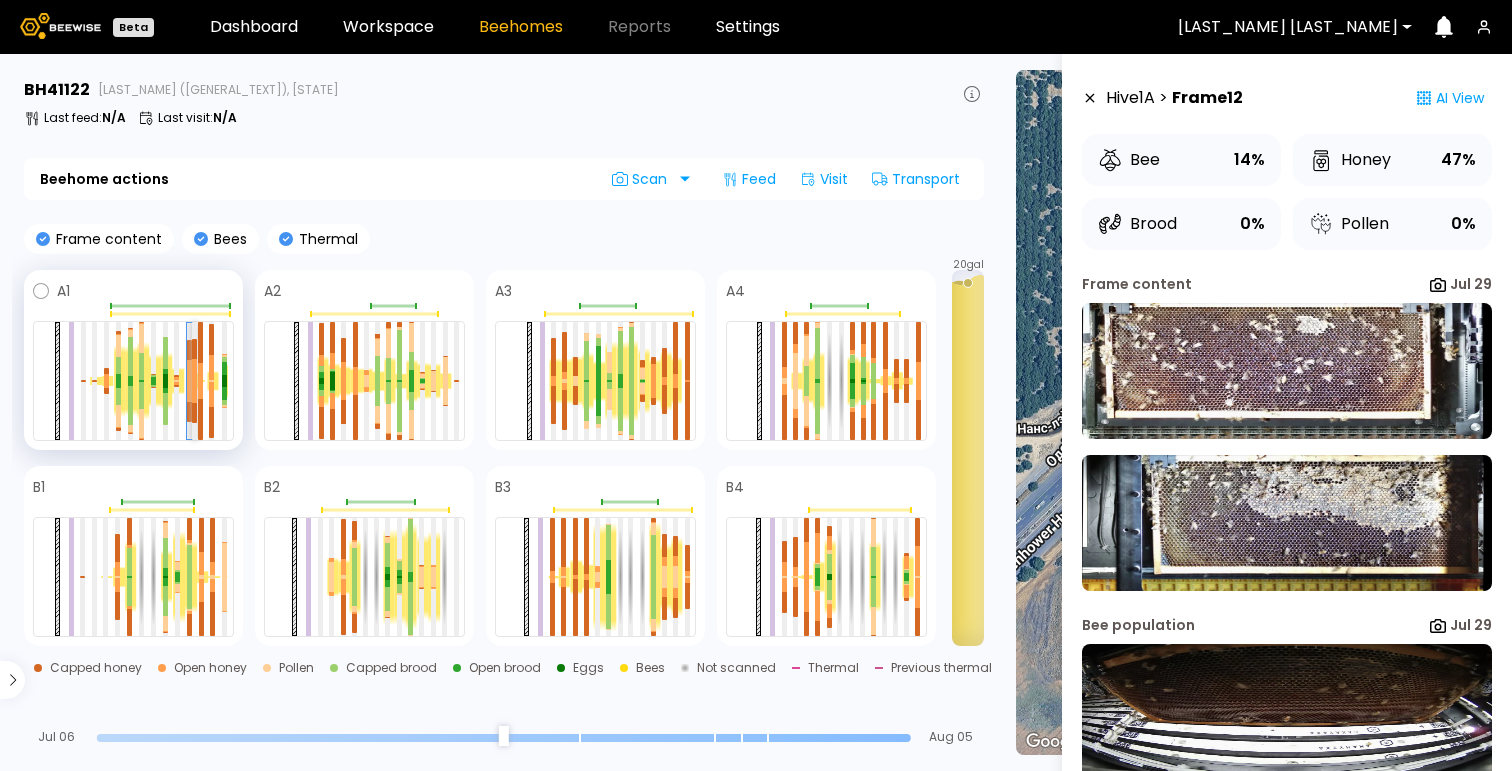 click at bounding box center [194, 370] 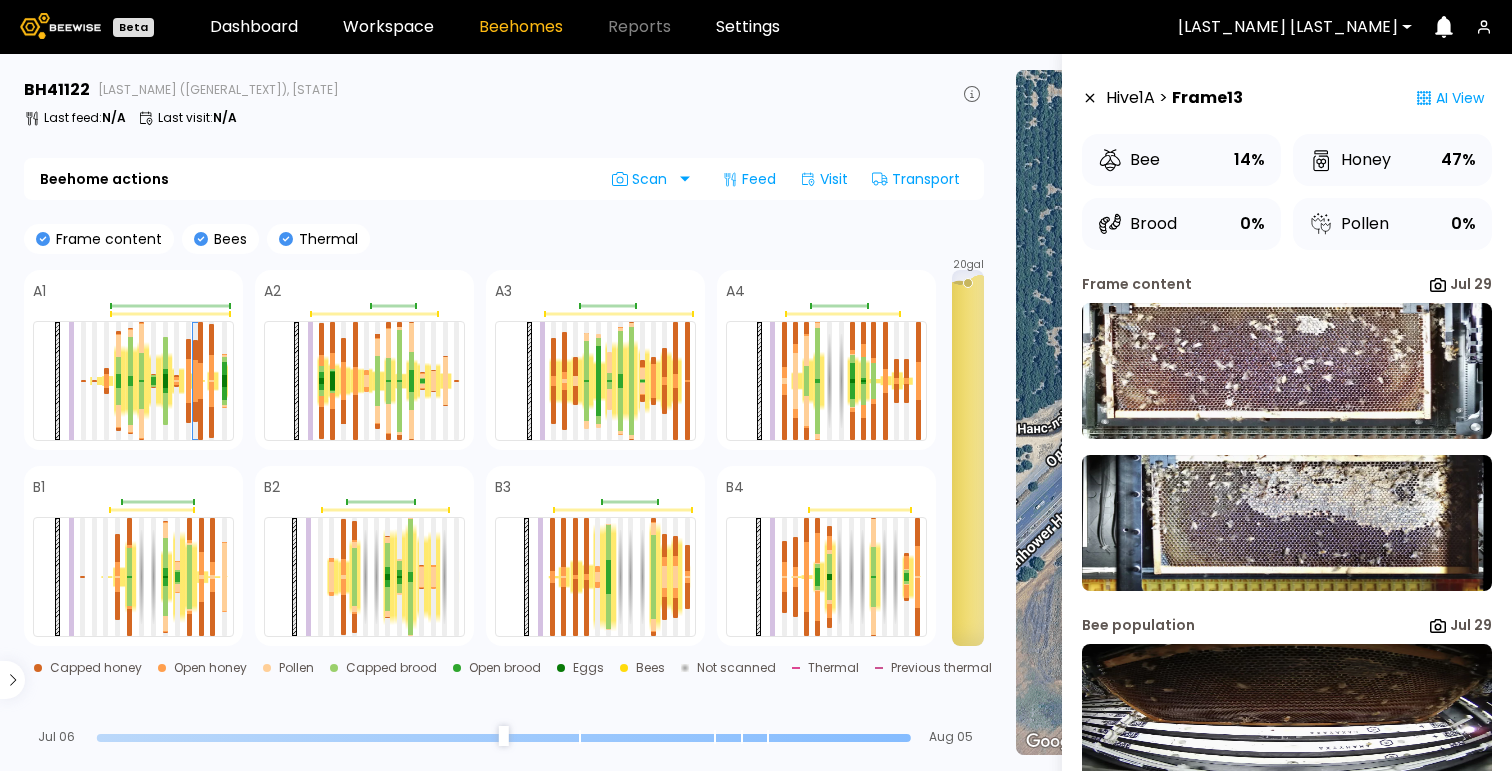 click on "BH  41122 Nunes (new yard), California Last feed :  N/A   Last visit :  N/A   Beehome actions Scan Feed Visit Transport Frame content Bees Thermal A1   A2   A3   A4   B1   B2   B3   B4   20 gal Capped honey Open honey Pollen Capped brood Open brood Eggs Bees Not scanned Thermal Previous thermal Jul 06 Aug 05" at bounding box center [506, 412] 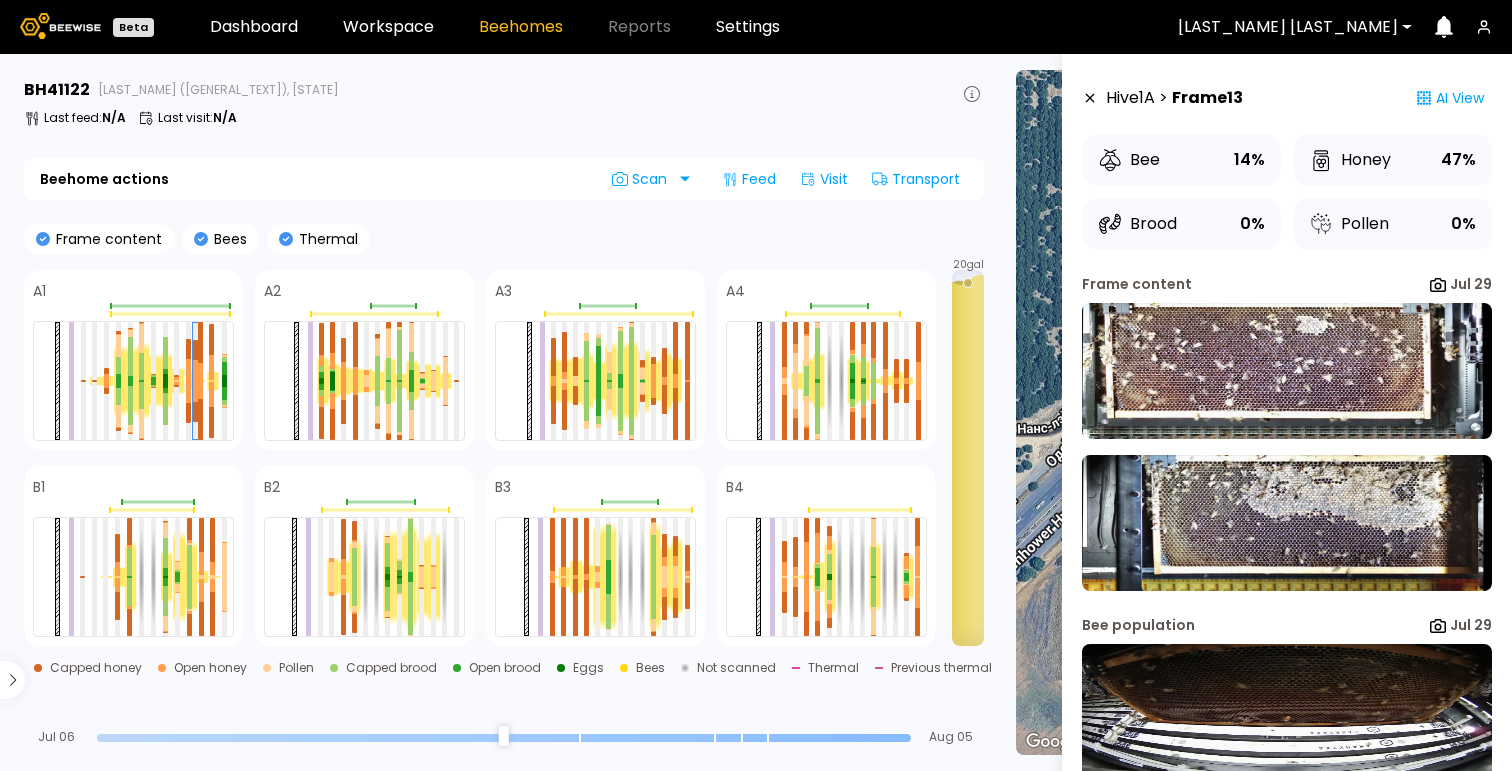 click on "BH  41122" at bounding box center (57, 90) 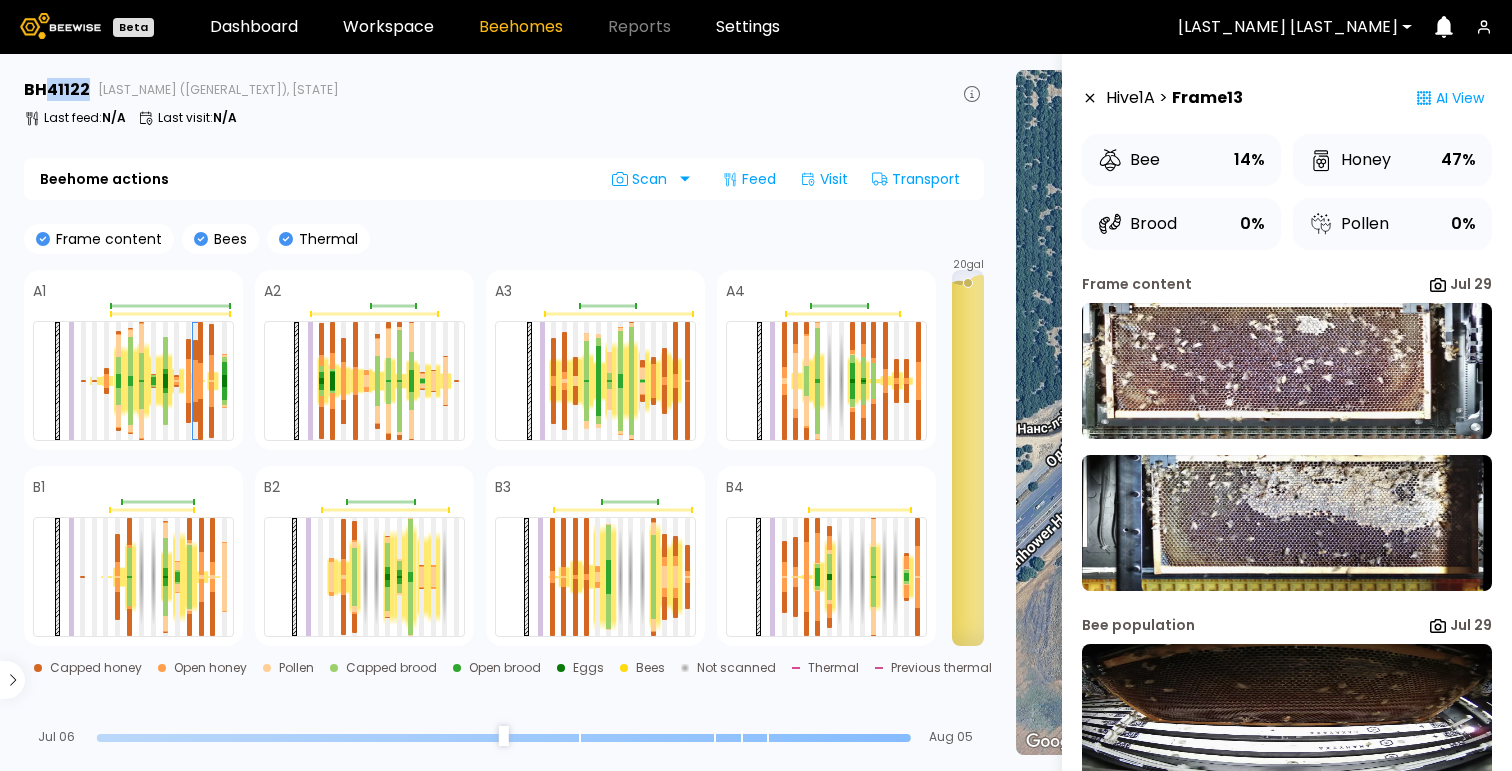 click on "BH  41122" at bounding box center (57, 90) 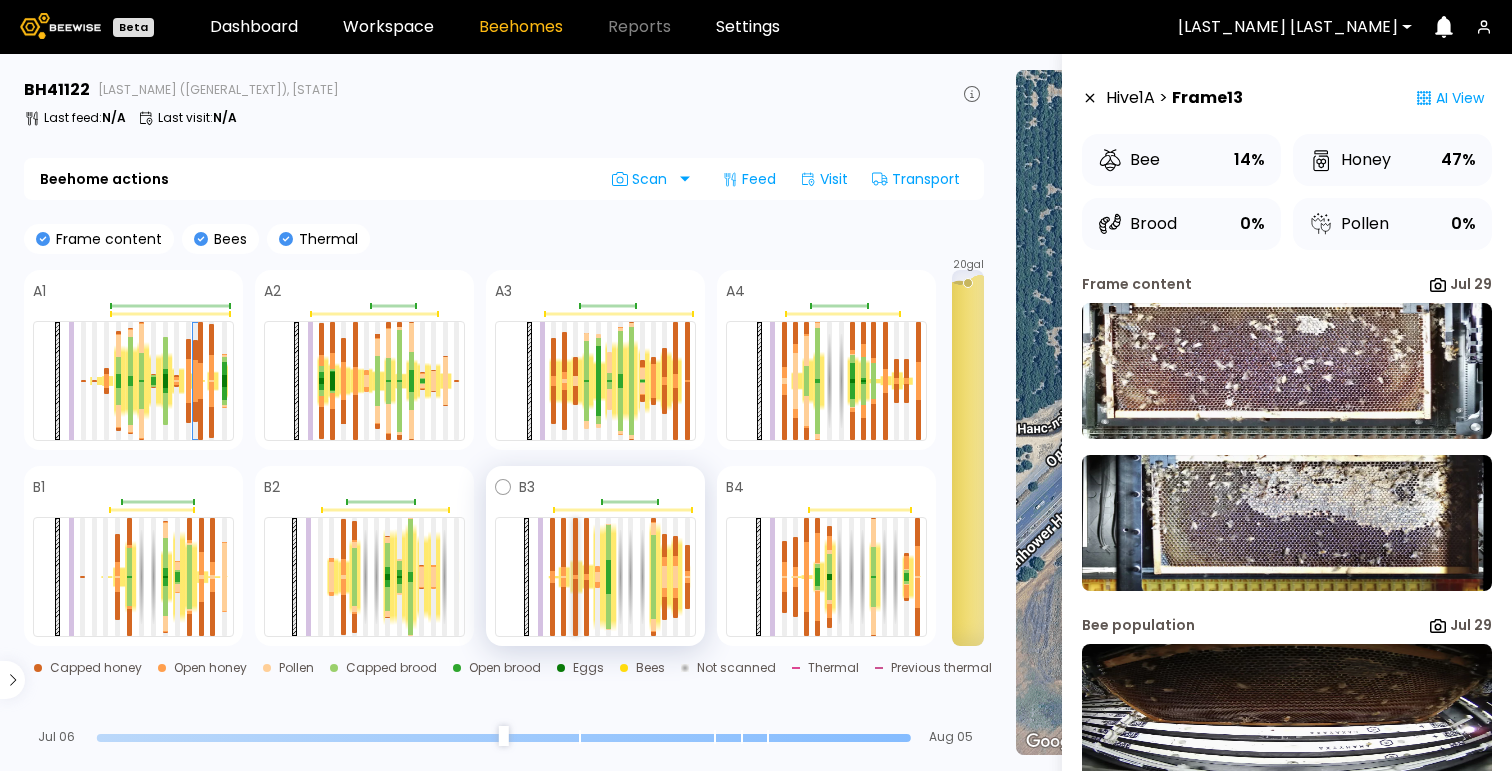 click at bounding box center (575, 607) 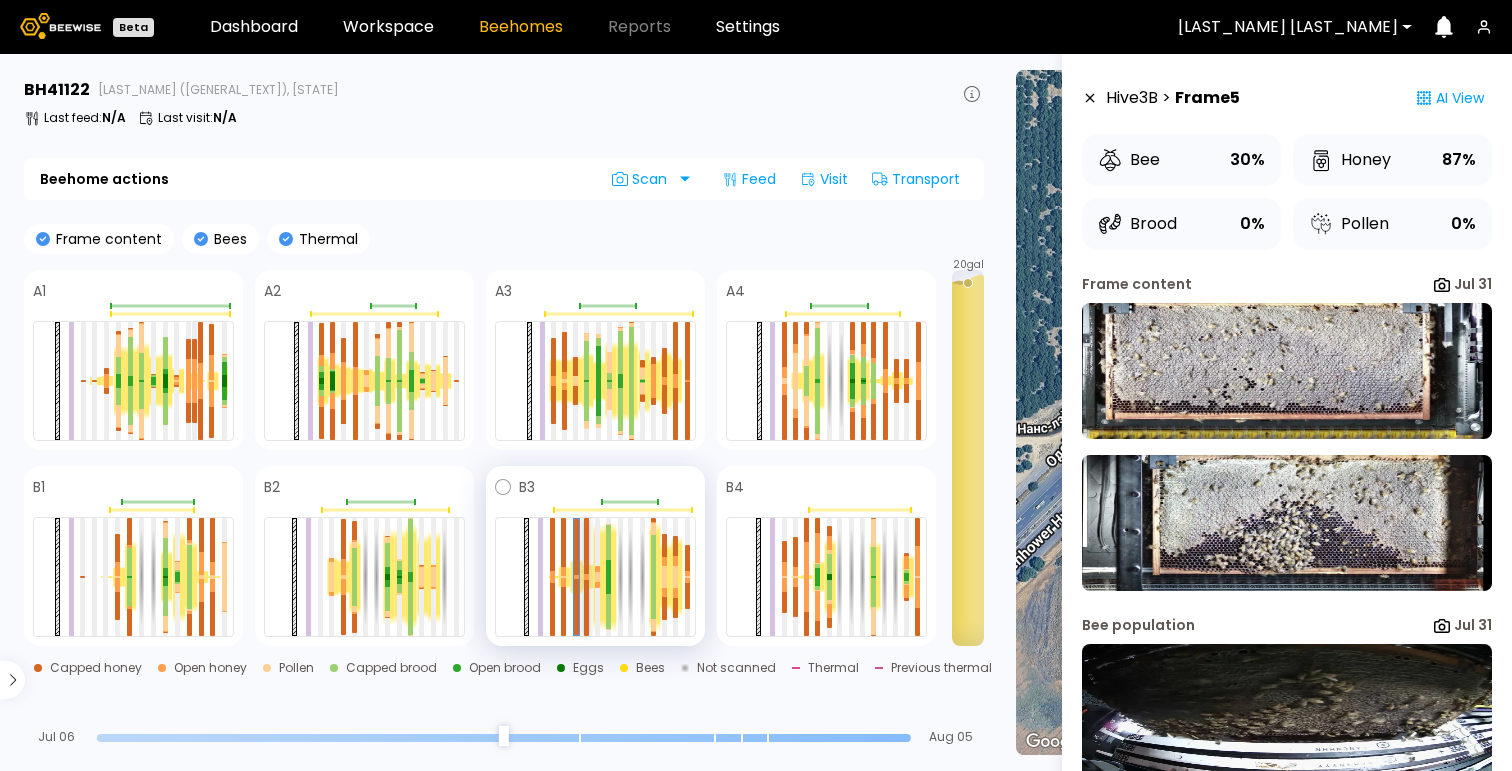 click at bounding box center [586, 546] 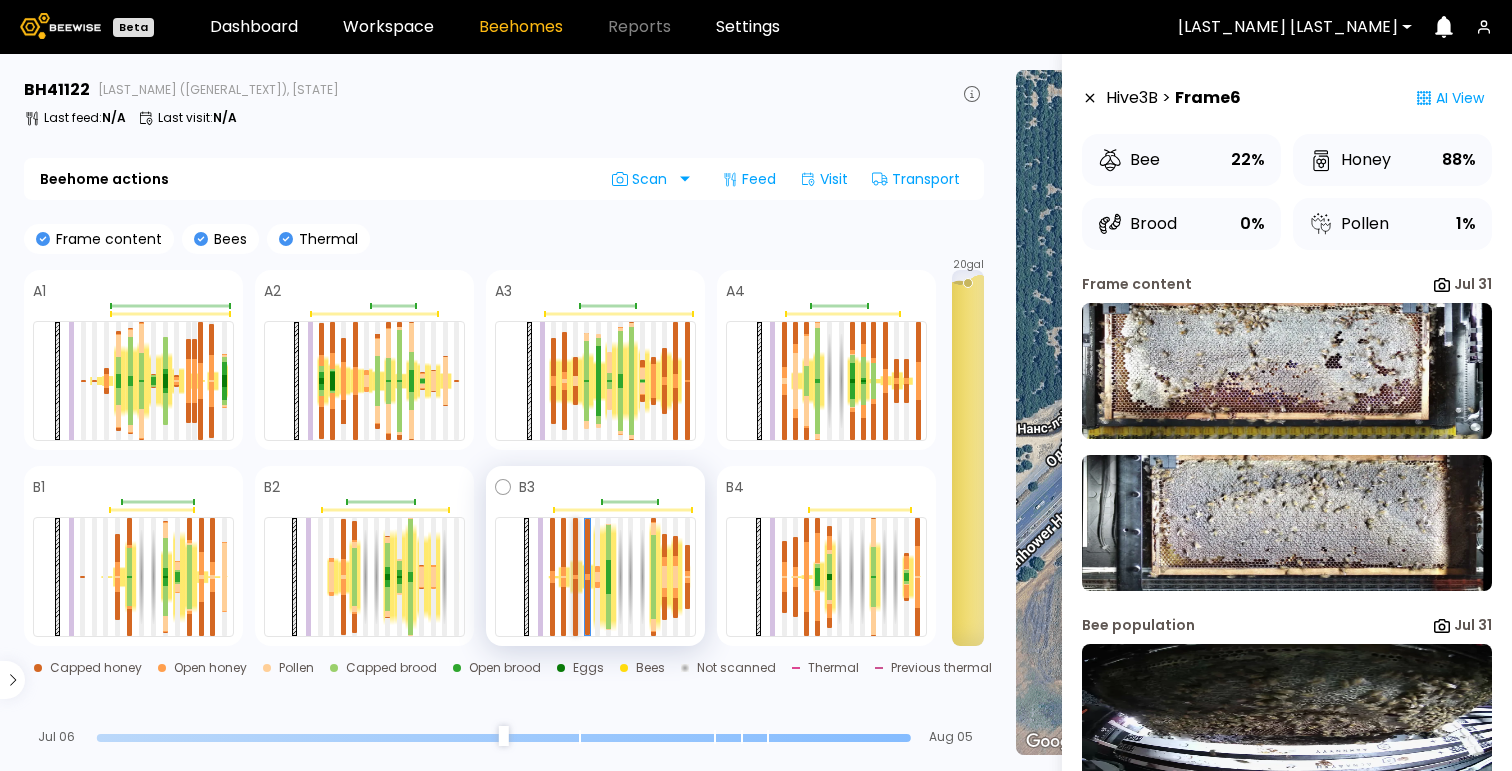 click at bounding box center [575, 546] 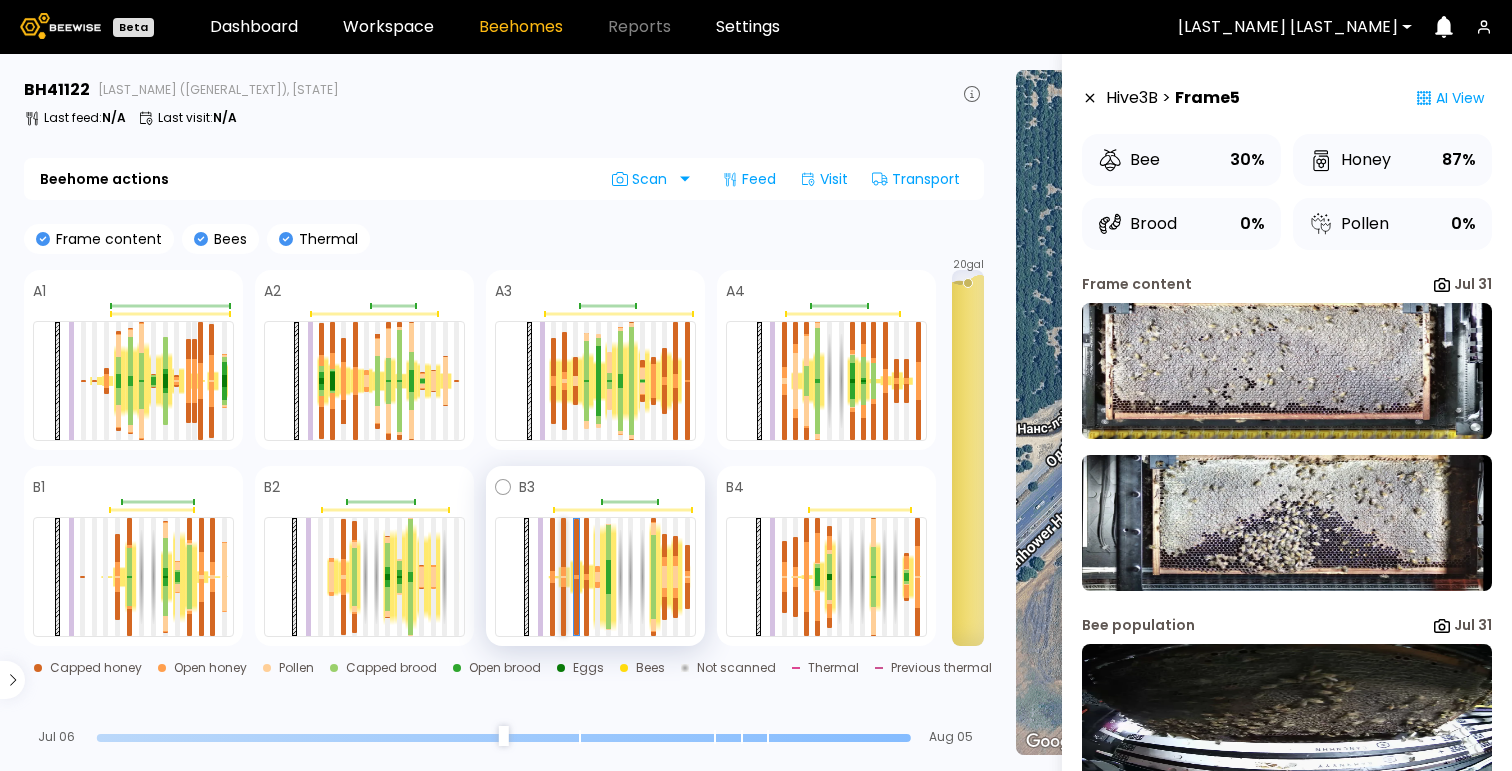 click at bounding box center [563, 542] 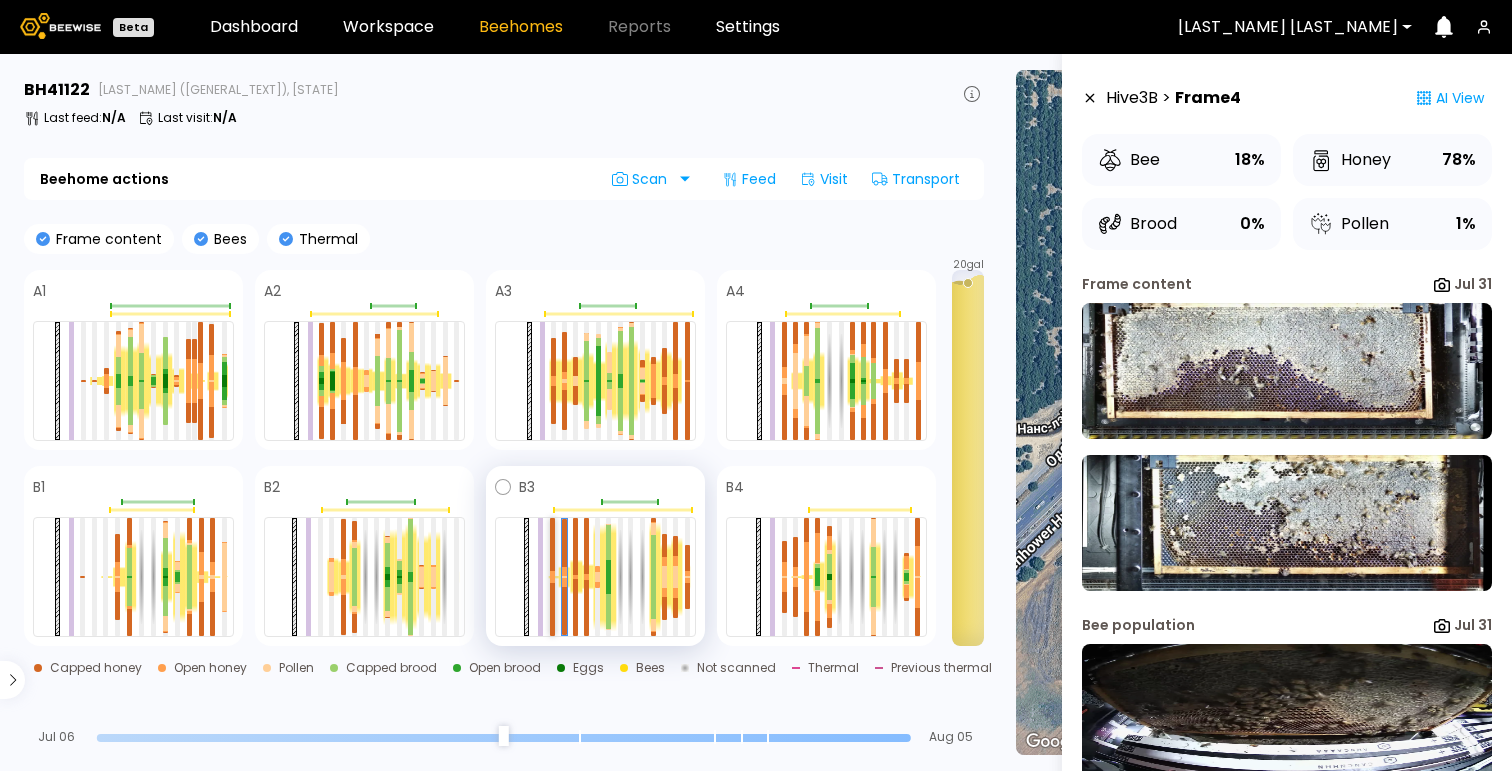 click at bounding box center [552, 544] 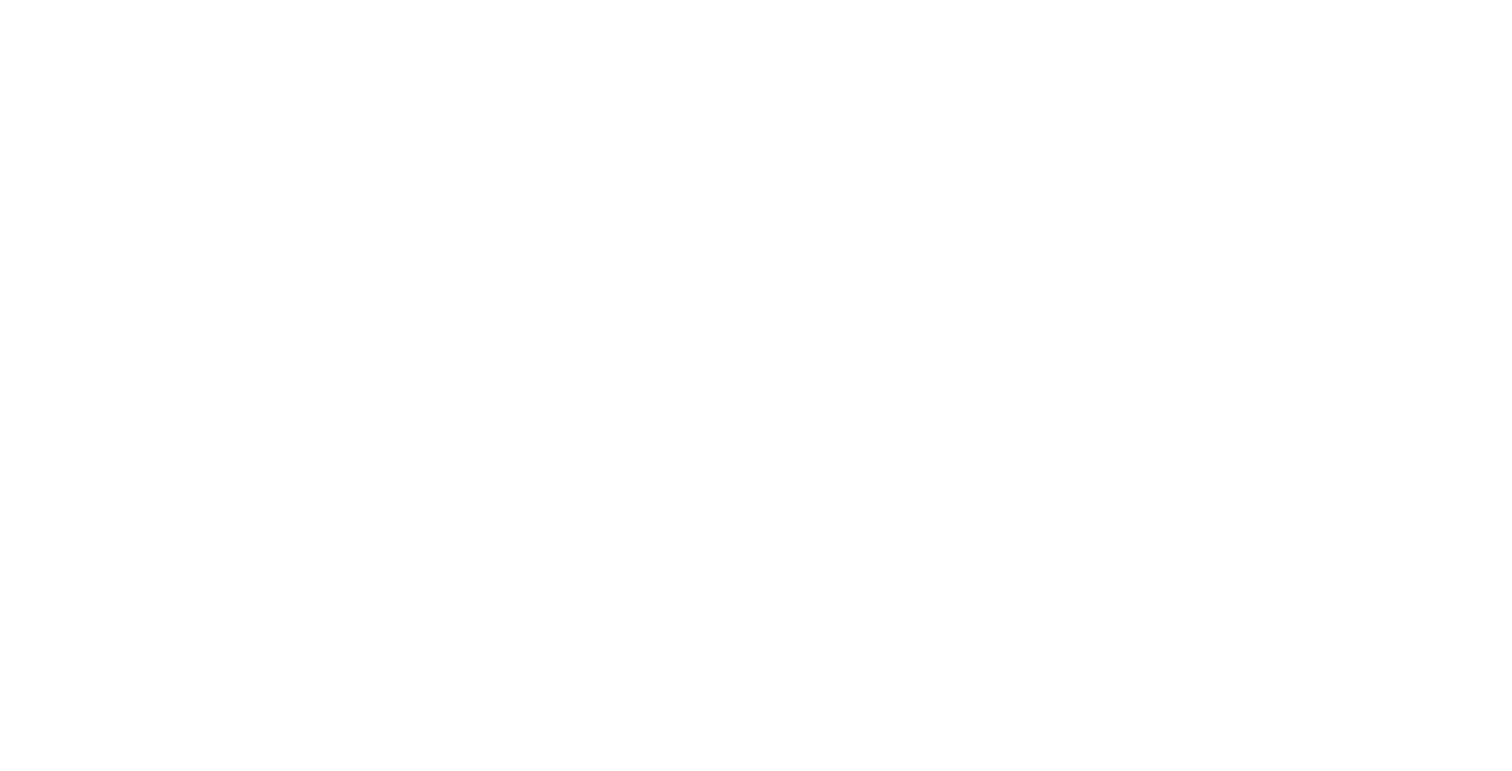 scroll, scrollTop: 0, scrollLeft: 0, axis: both 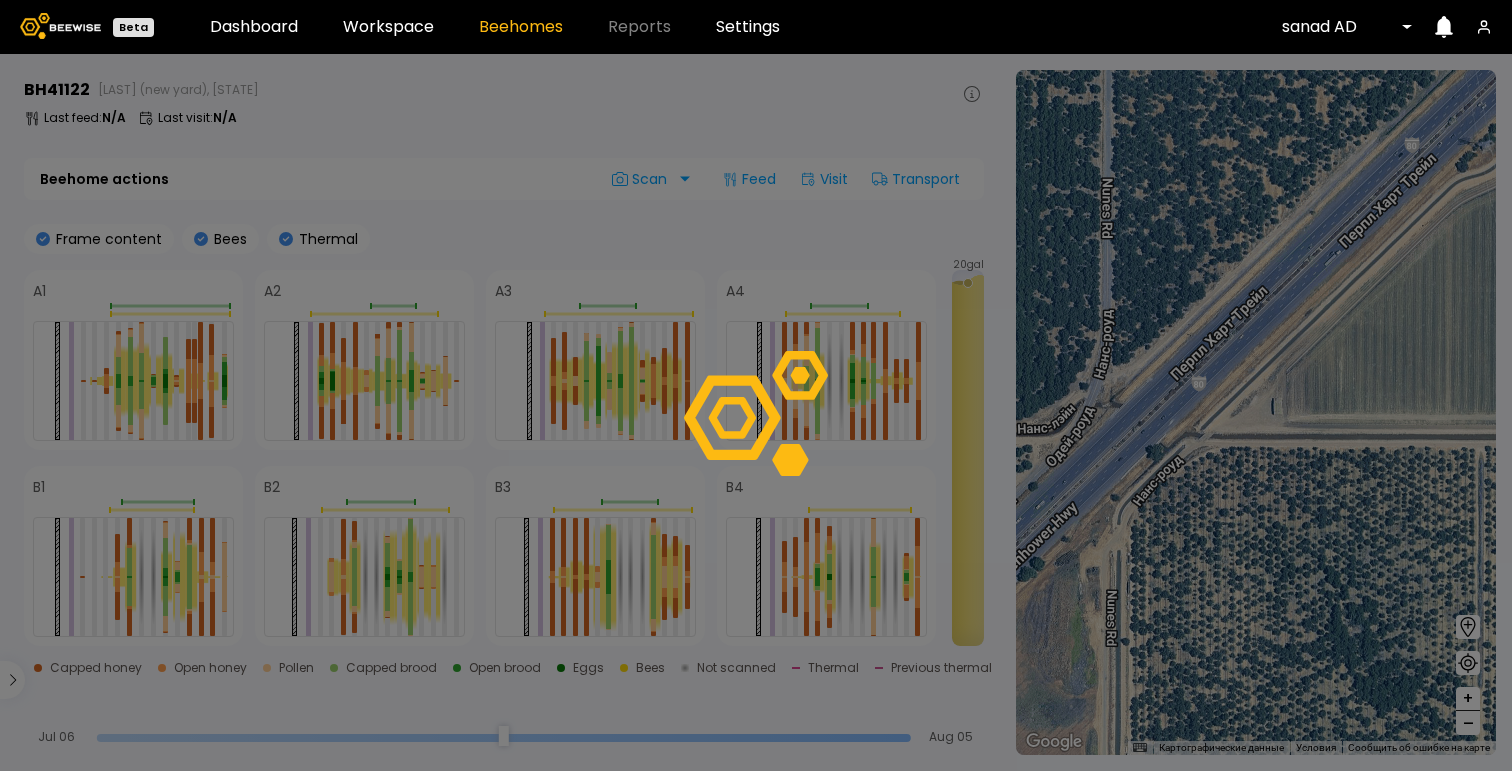 click on "Beta Dashboard Workspace Beehomes Reports Settings sanad AD" at bounding box center [756, 27] 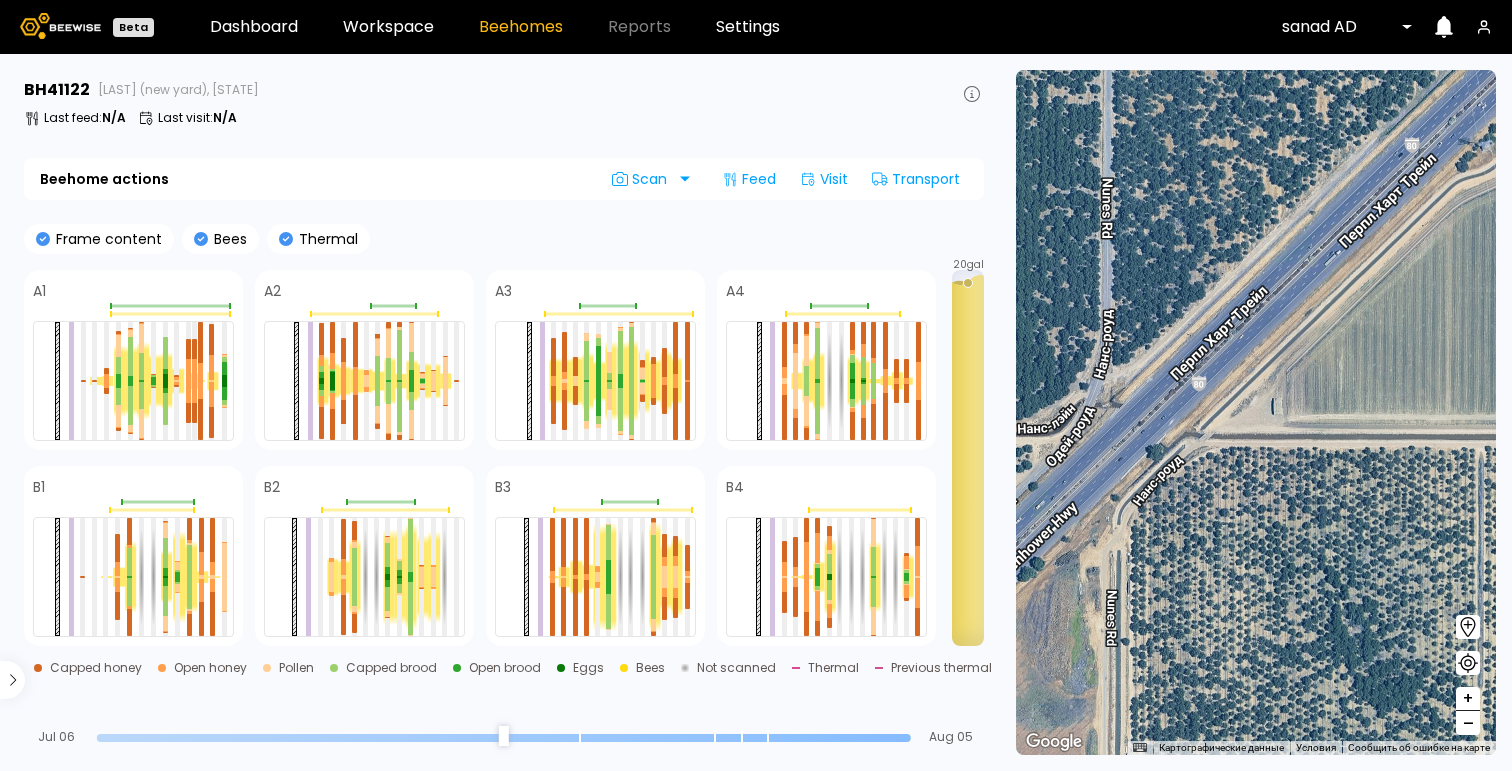 click on "BH 41122 [LAST] (new yard), [STATE]" at bounding box center (504, 90) 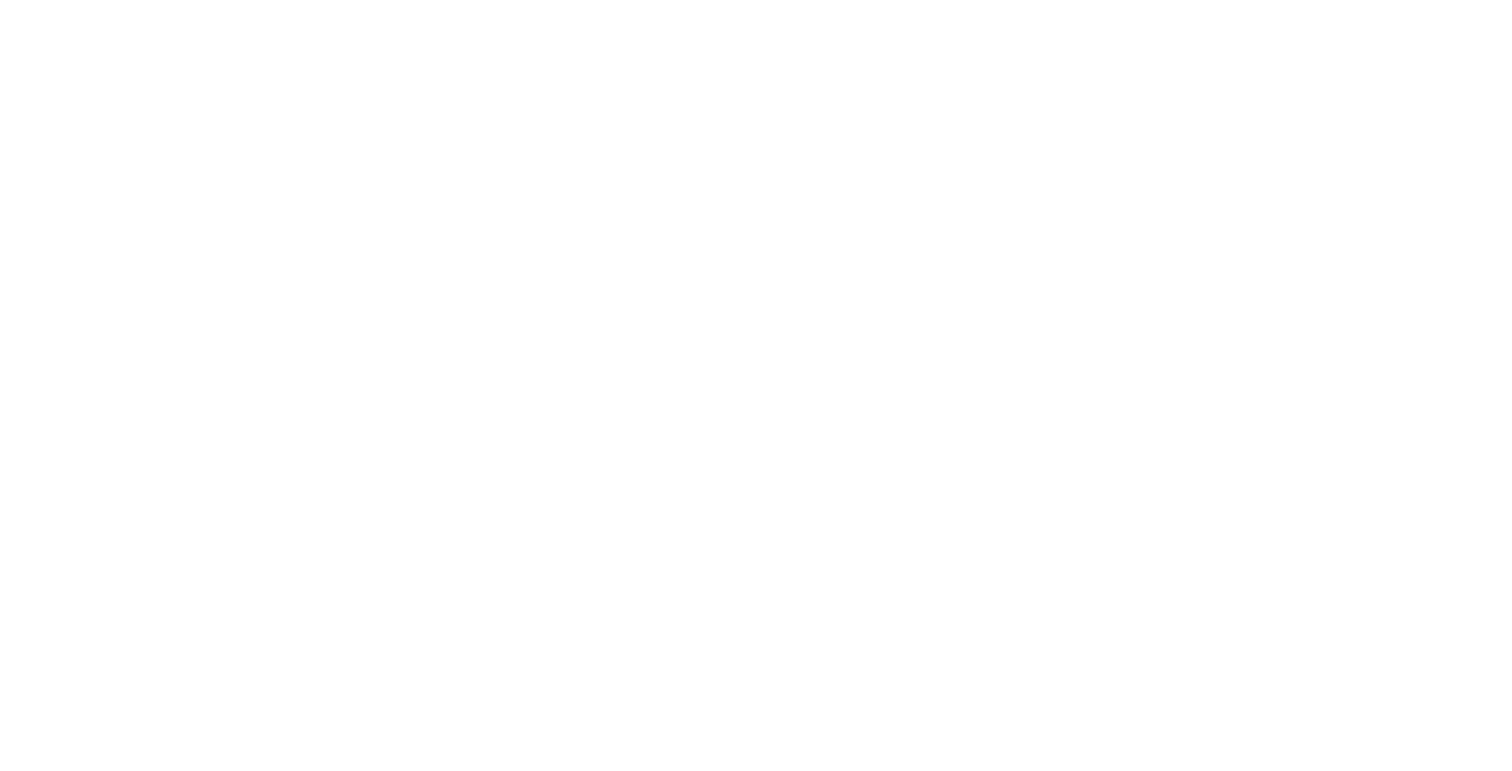 scroll, scrollTop: 0, scrollLeft: 0, axis: both 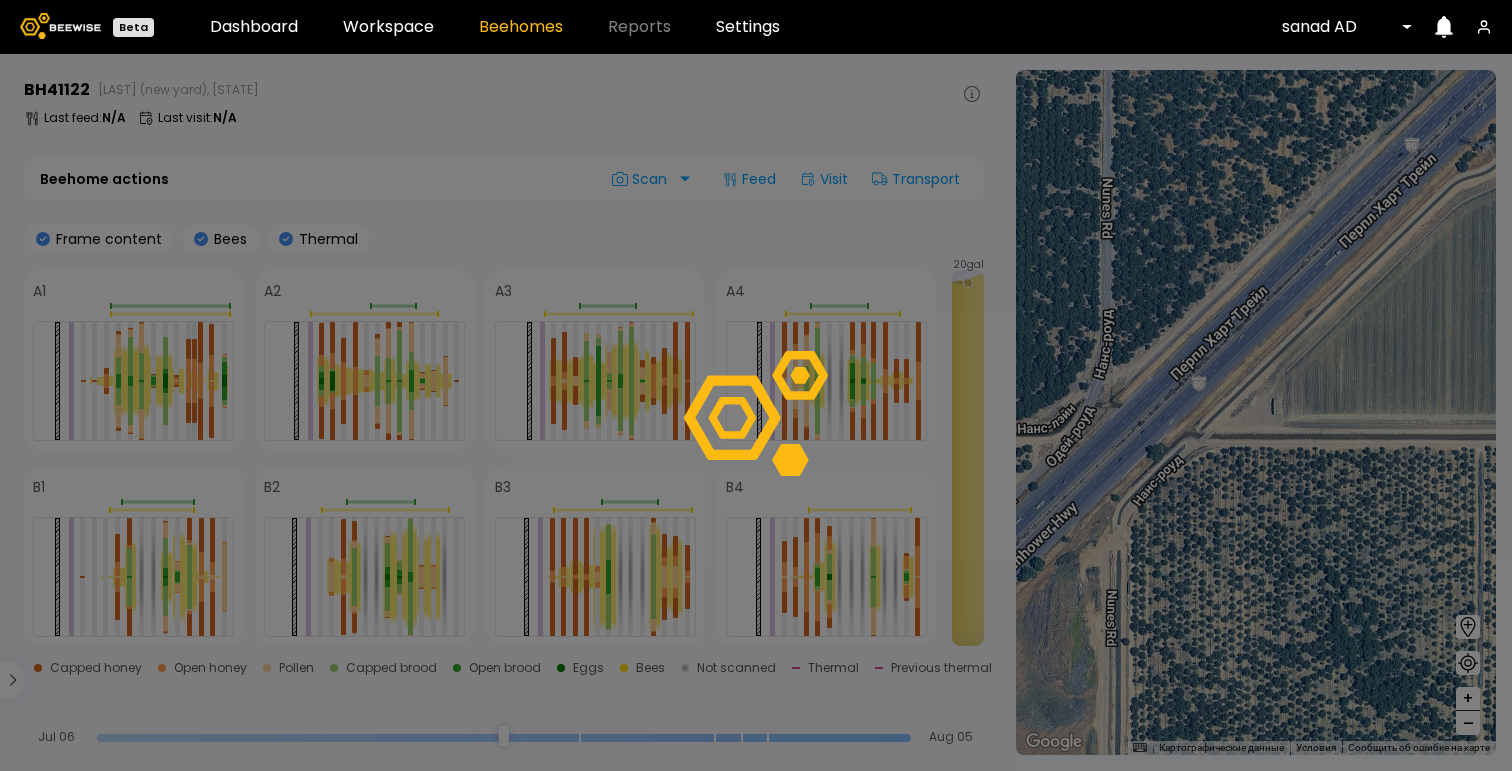 click at bounding box center (756, 412) 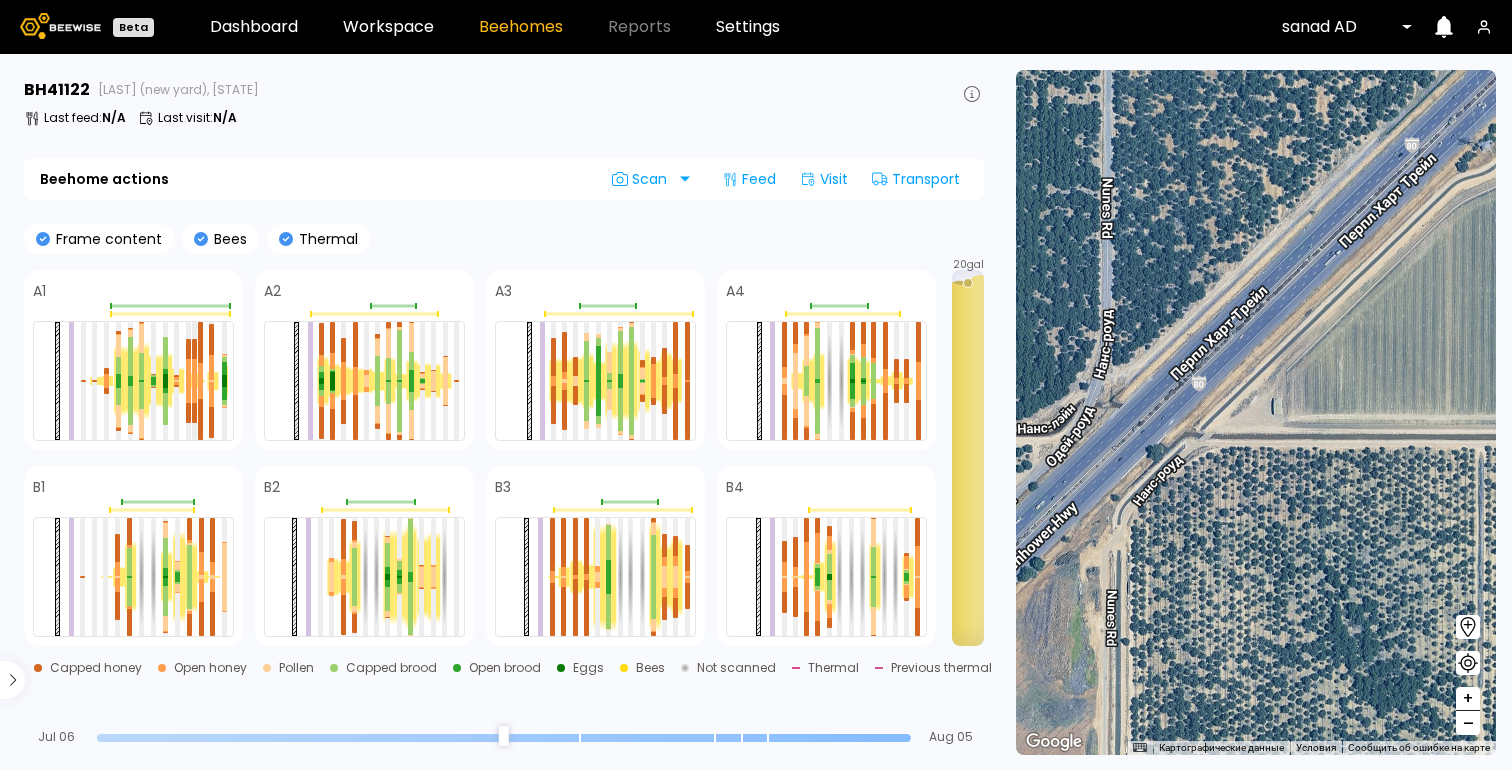 click on "Last feed :  N/A   Last visit :  N/A" at bounding box center [504, 118] 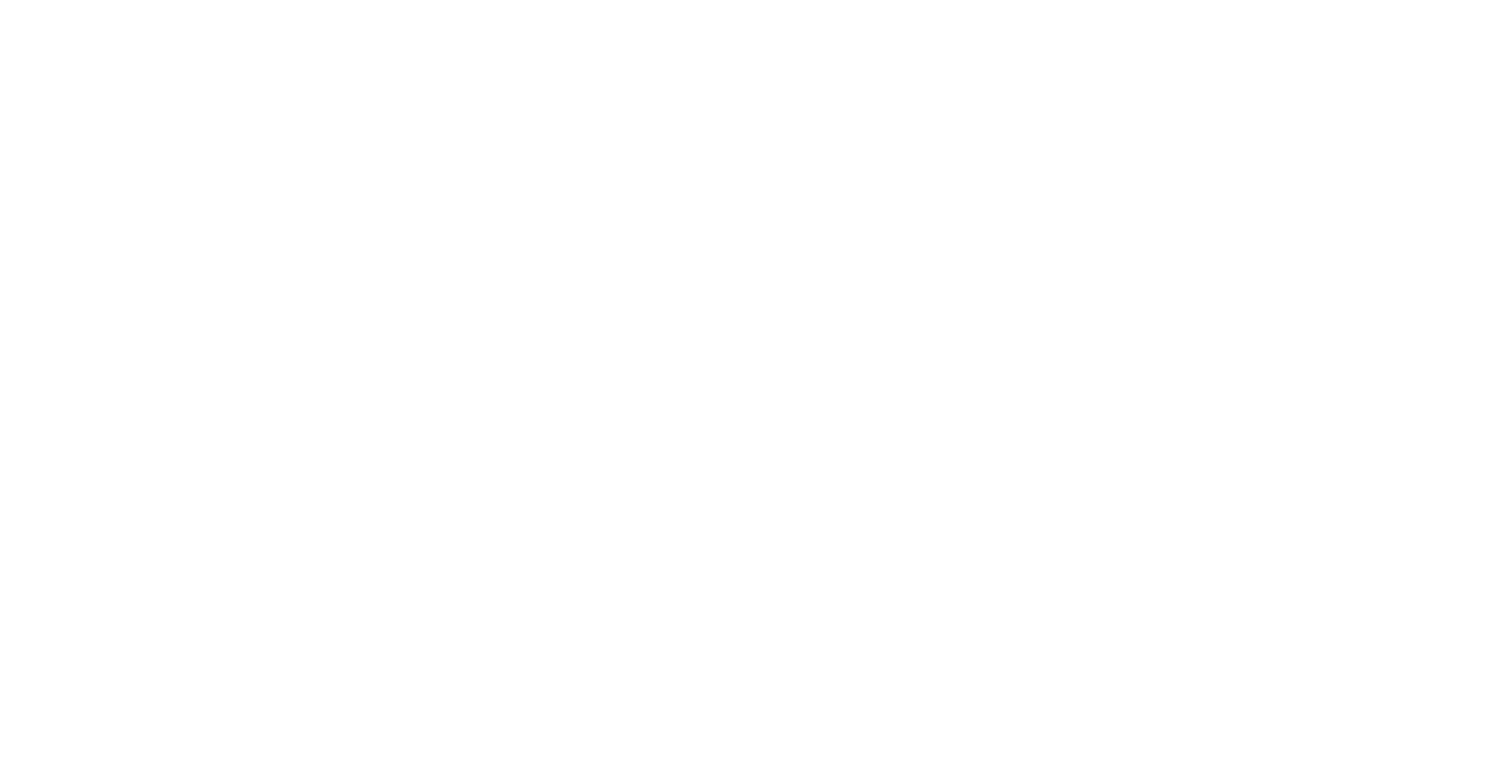 scroll, scrollTop: 0, scrollLeft: 0, axis: both 